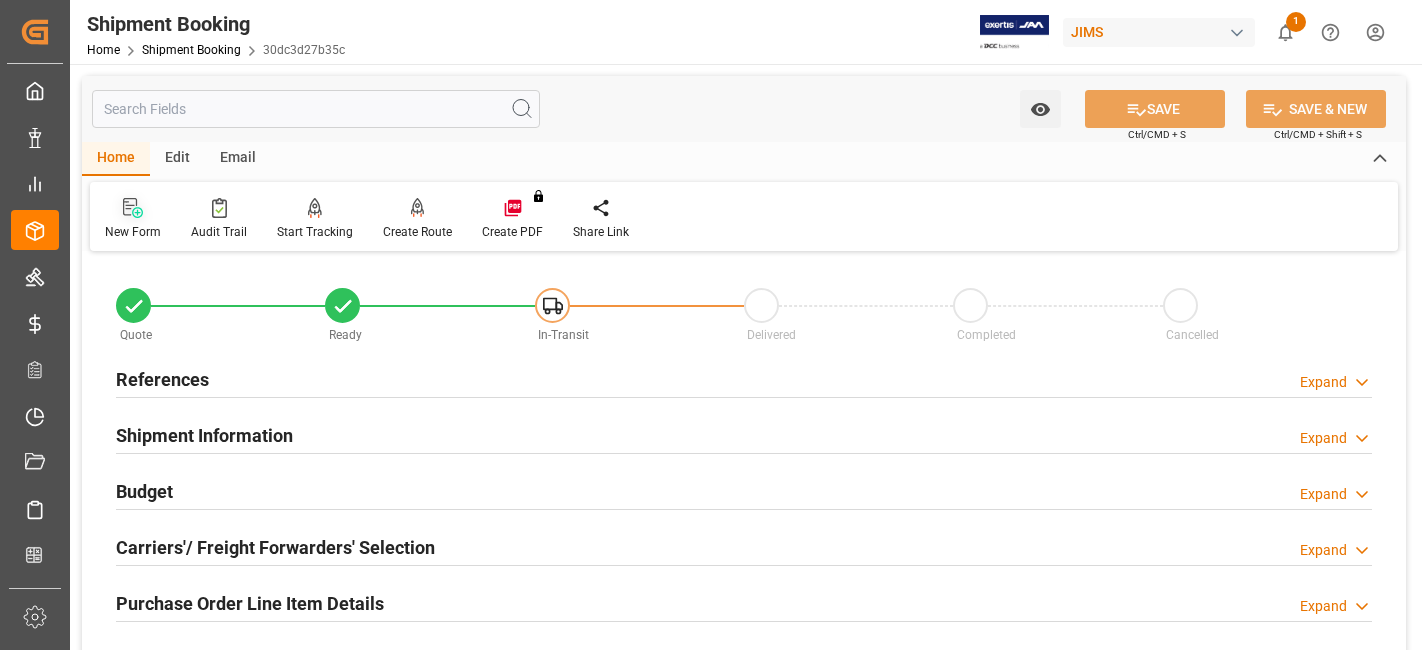 scroll, scrollTop: 0, scrollLeft: 0, axis: both 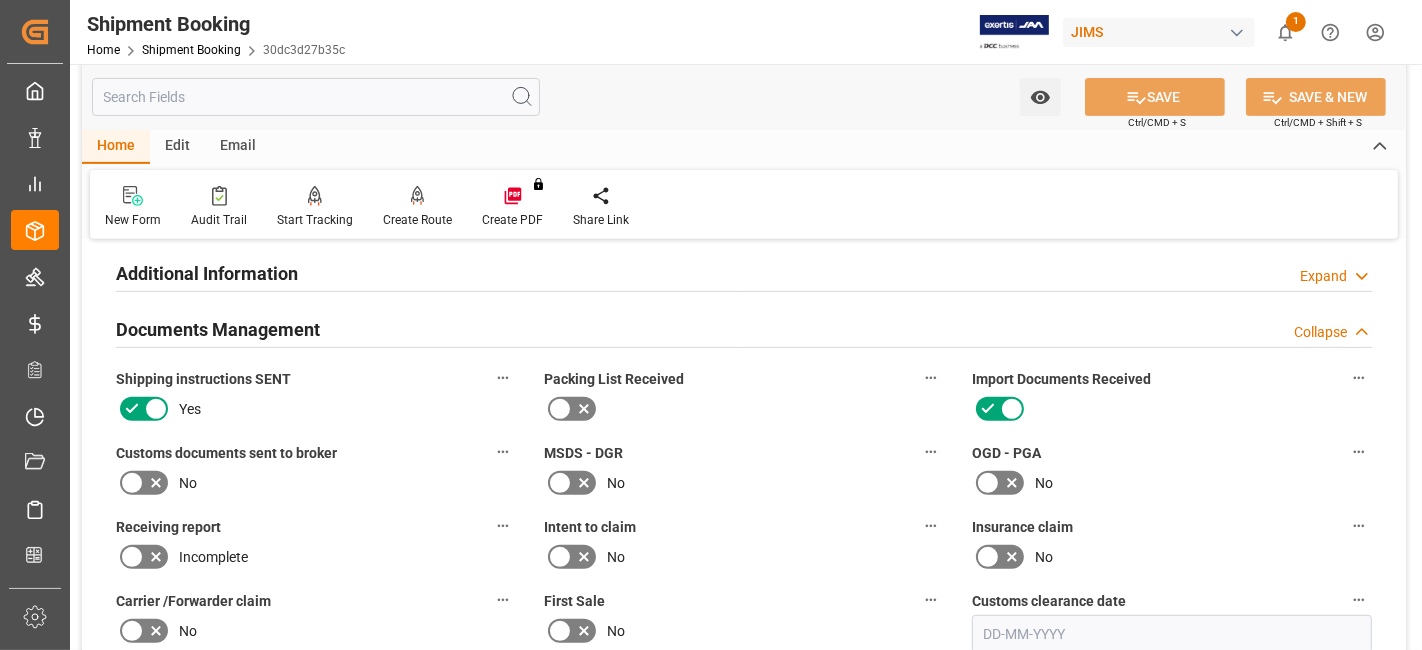 click on "No" at bounding box center [316, 483] 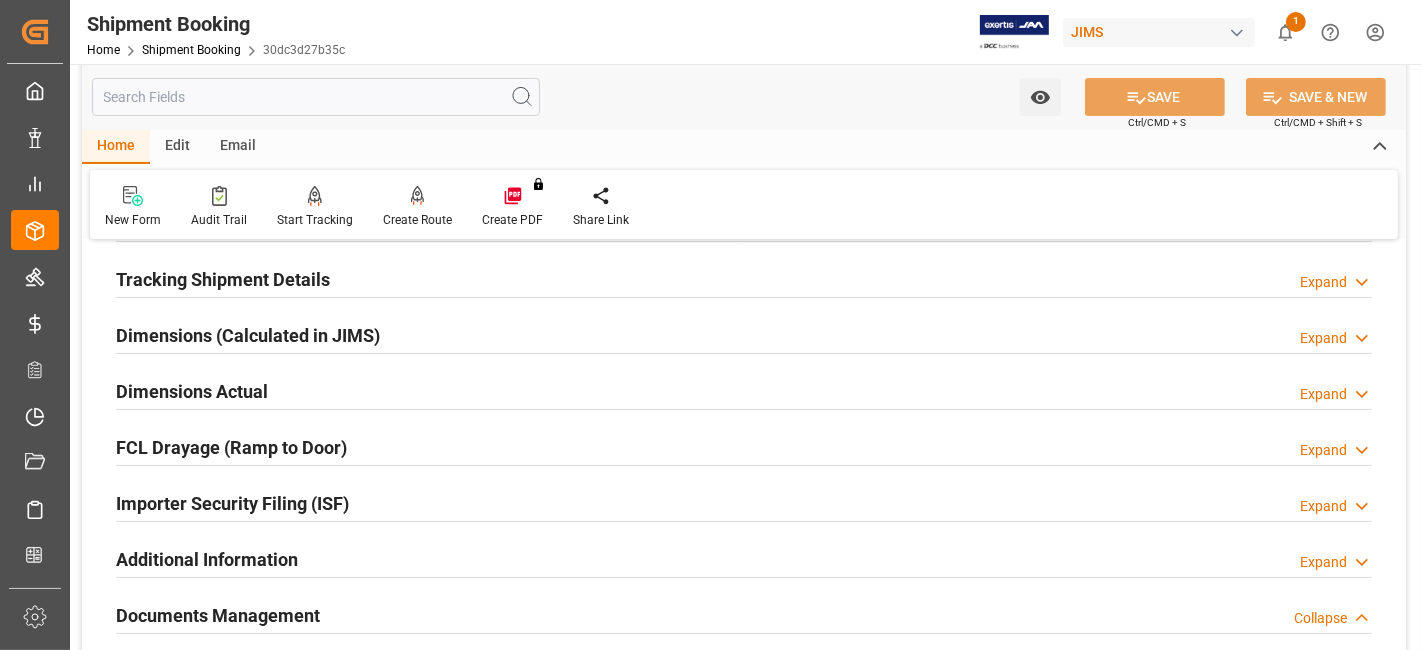 scroll, scrollTop: 333, scrollLeft: 0, axis: vertical 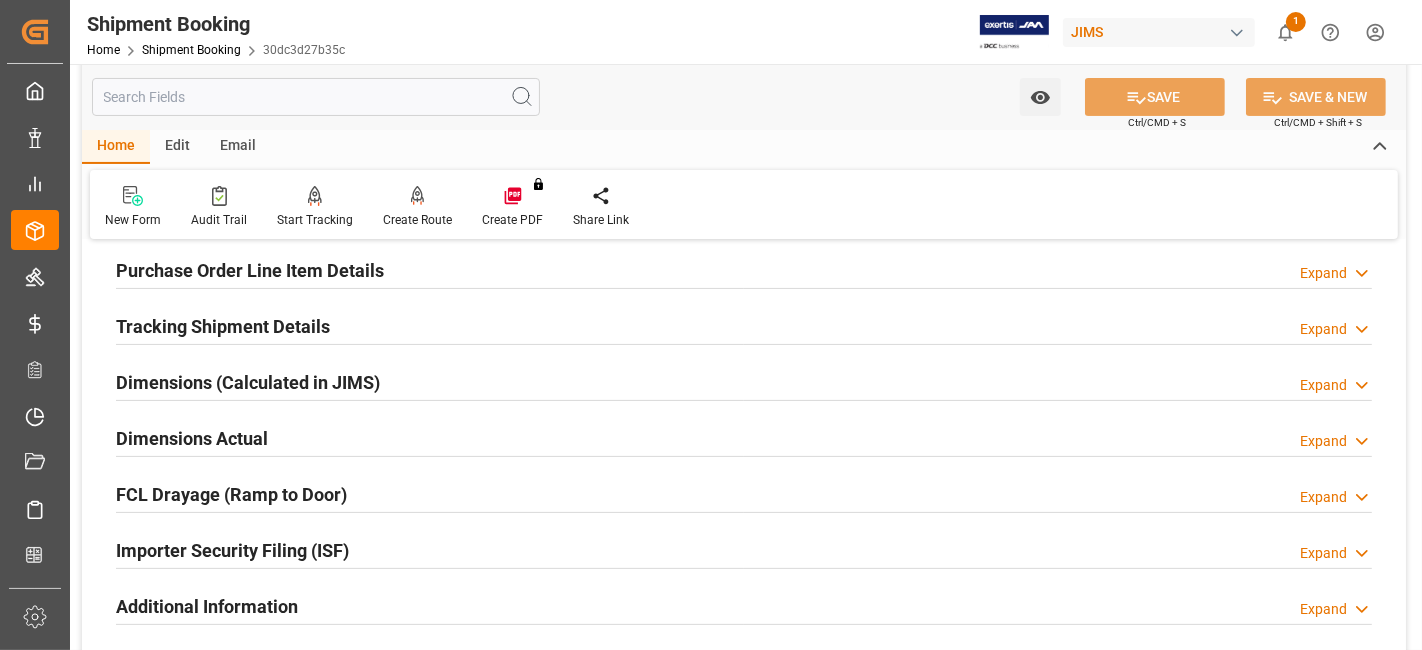 click on "Tracking Shipment Details" at bounding box center [223, 326] 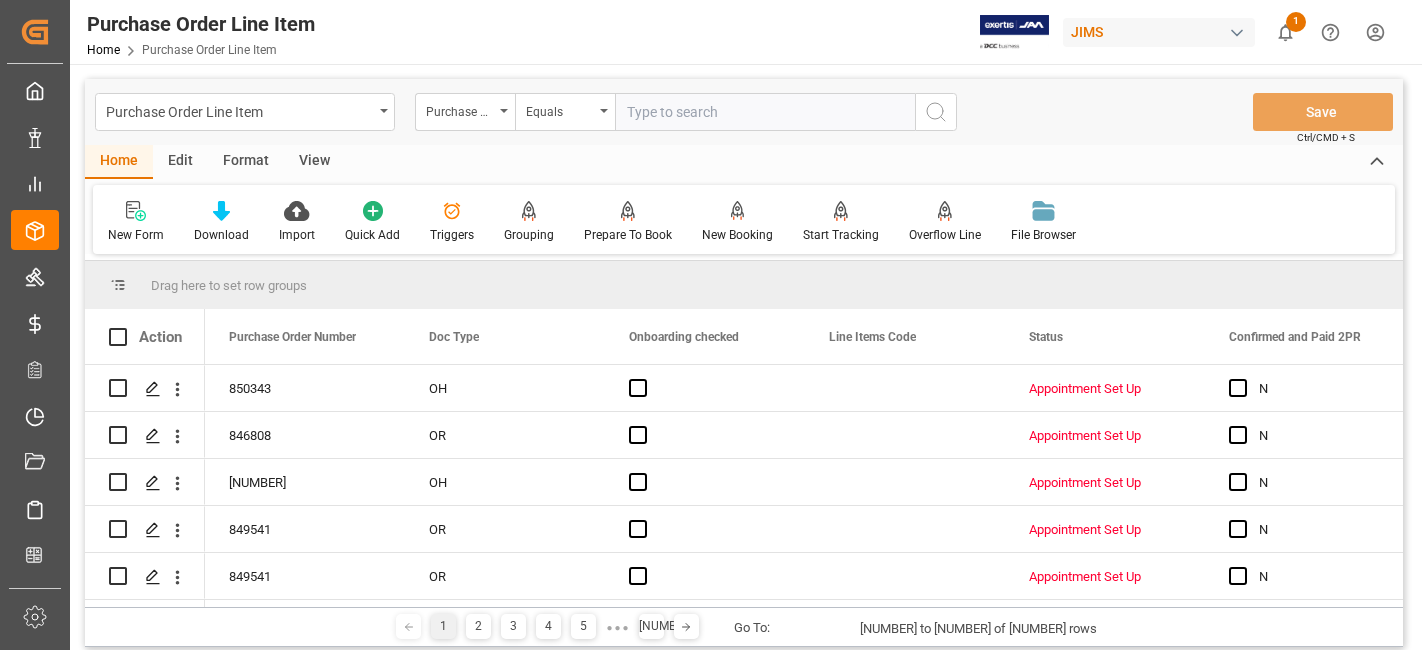 scroll, scrollTop: 0, scrollLeft: 0, axis: both 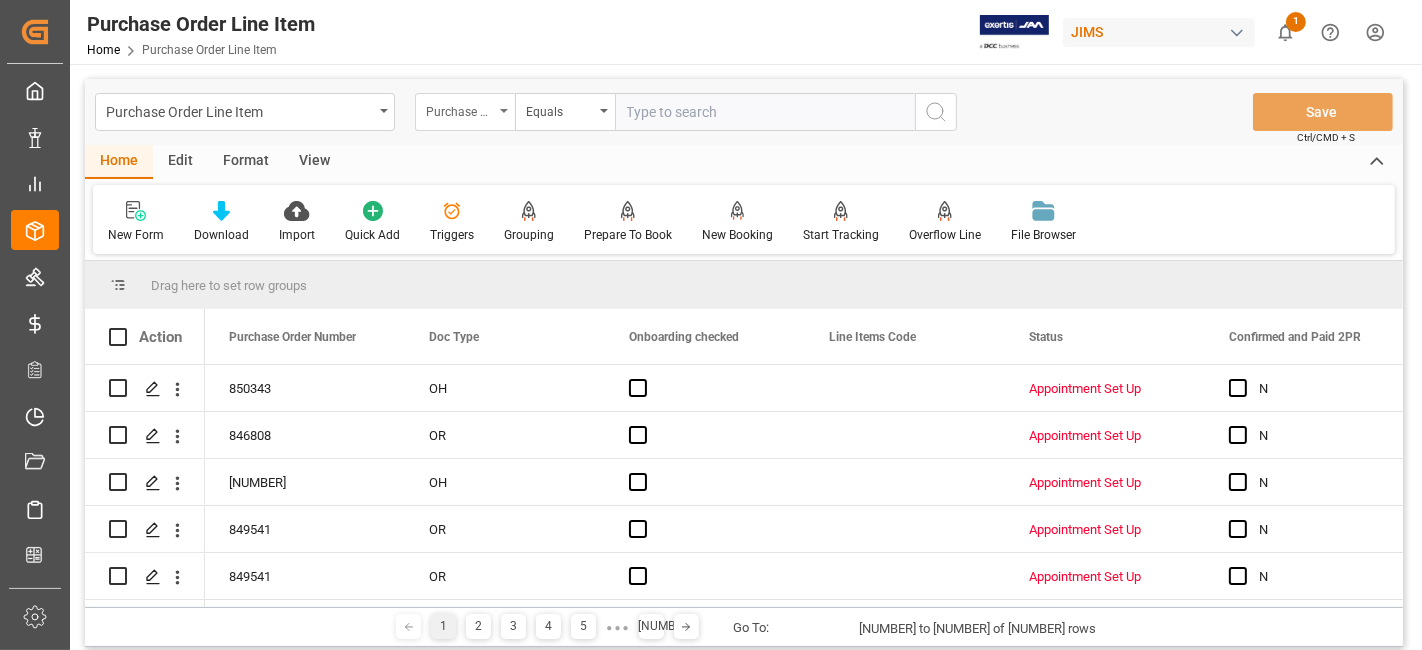 click on "Purchase Order Number" at bounding box center (465, 112) 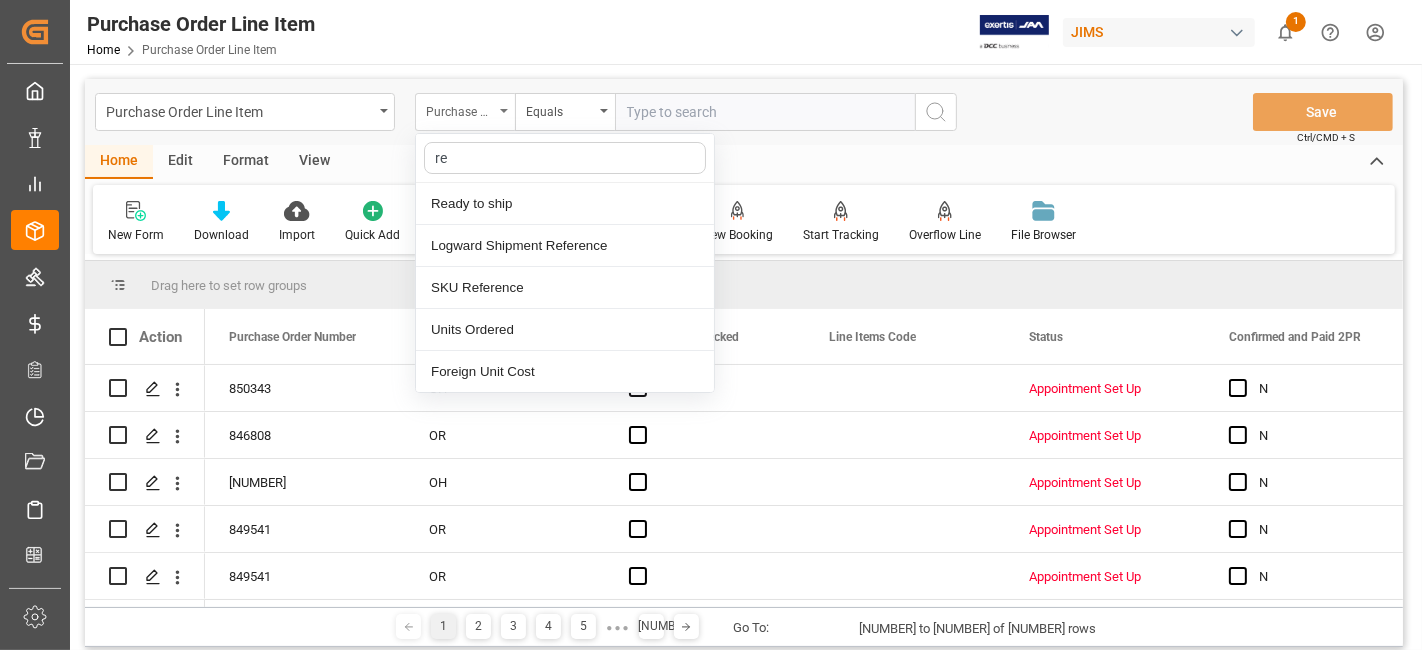 type on "ref" 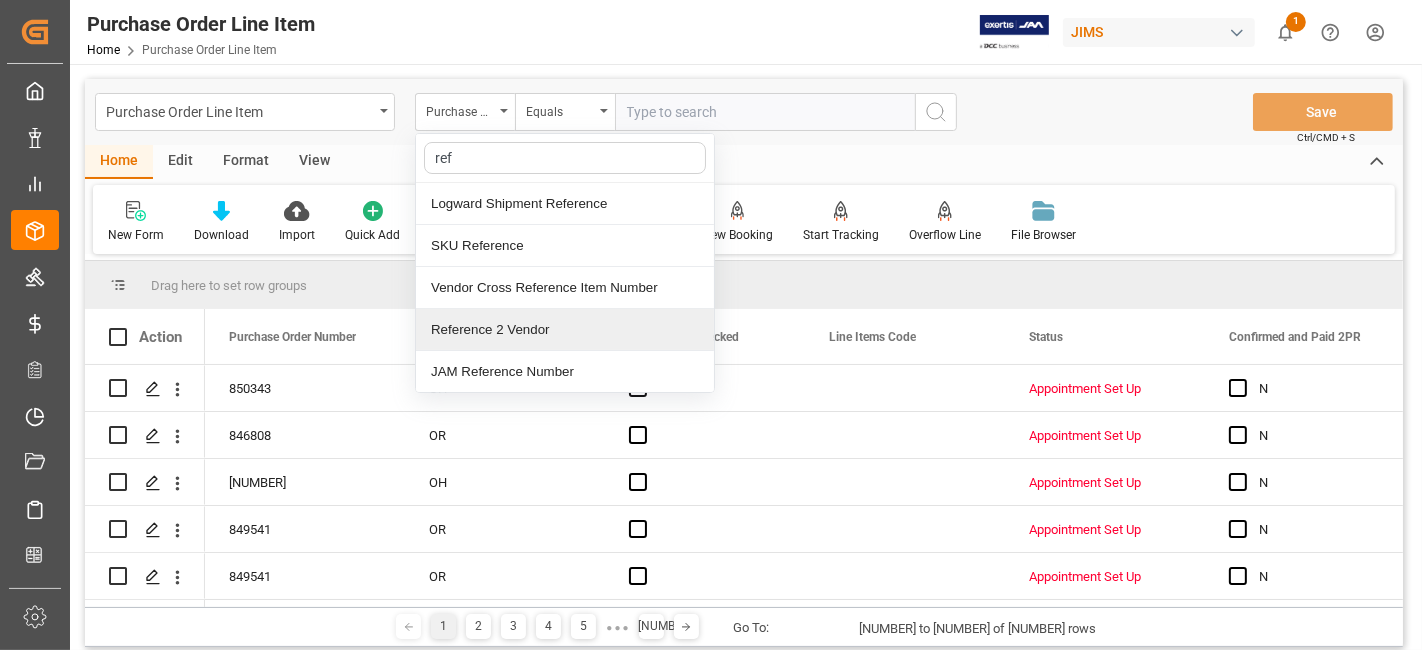 click on "Reference 2 Vendor" at bounding box center [565, 330] 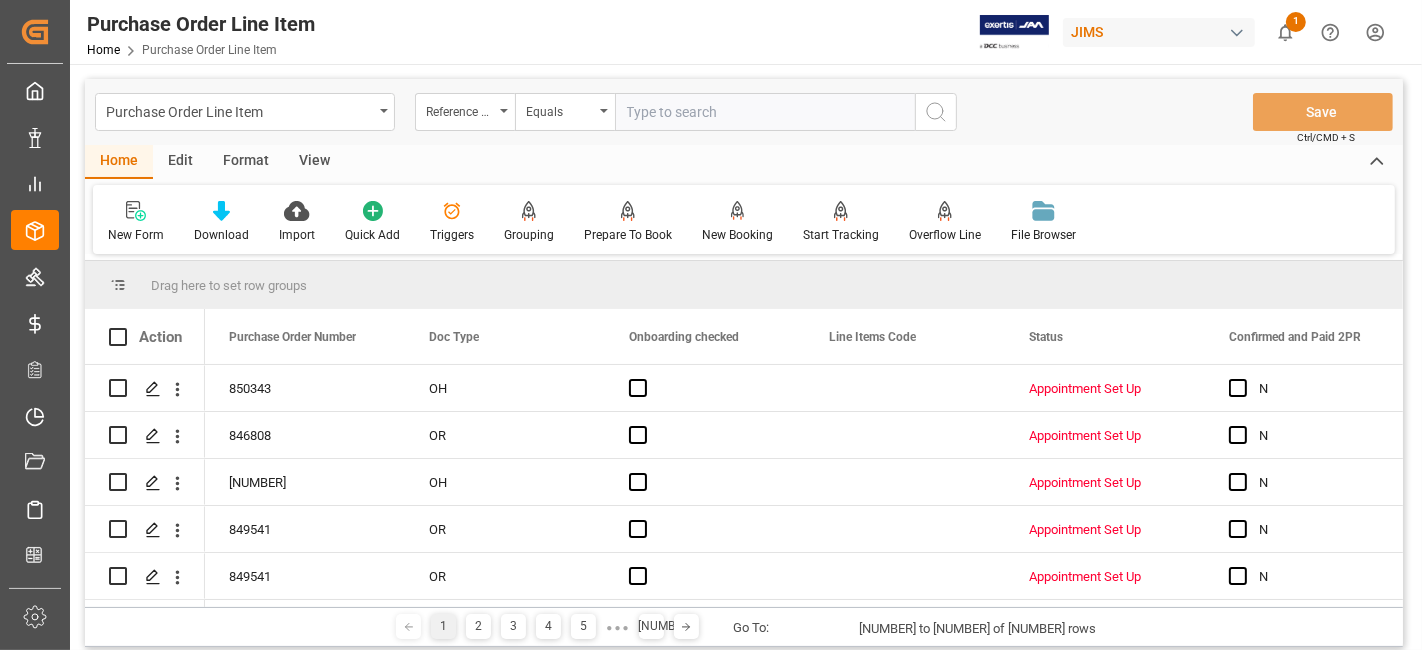 click at bounding box center [765, 112] 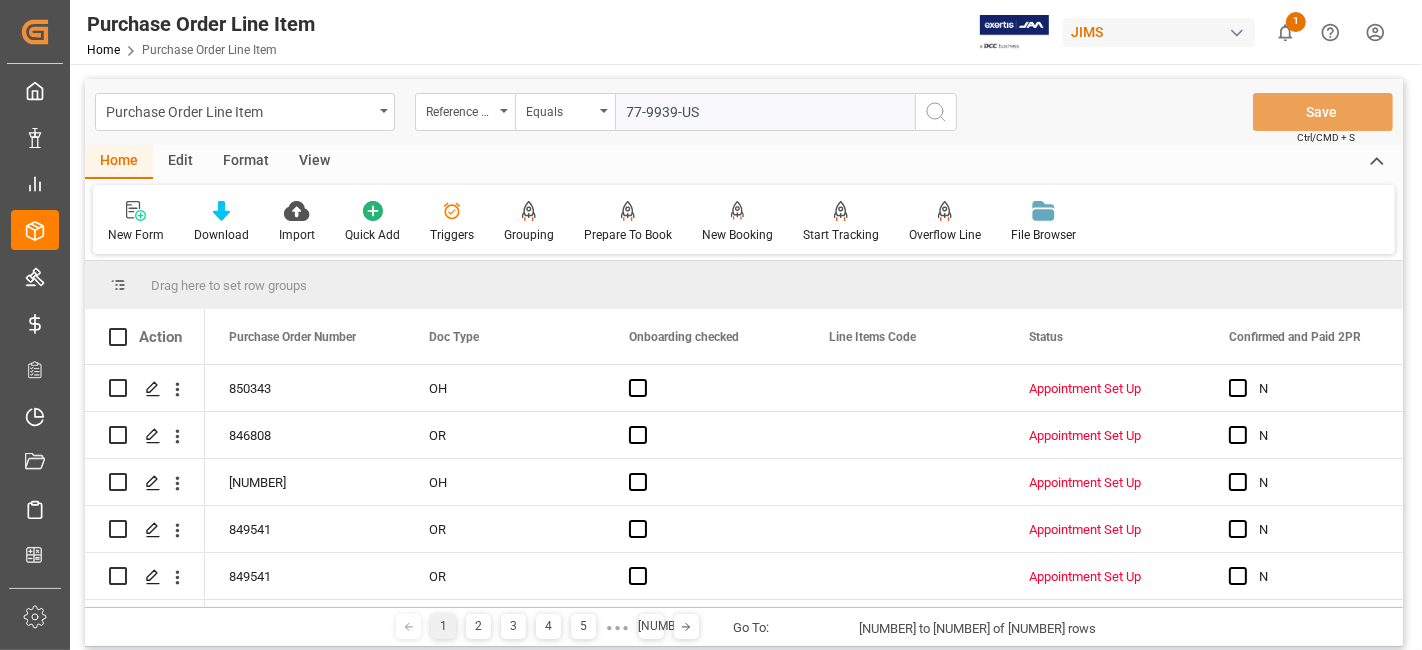 click on "77-9939-US" at bounding box center (765, 112) 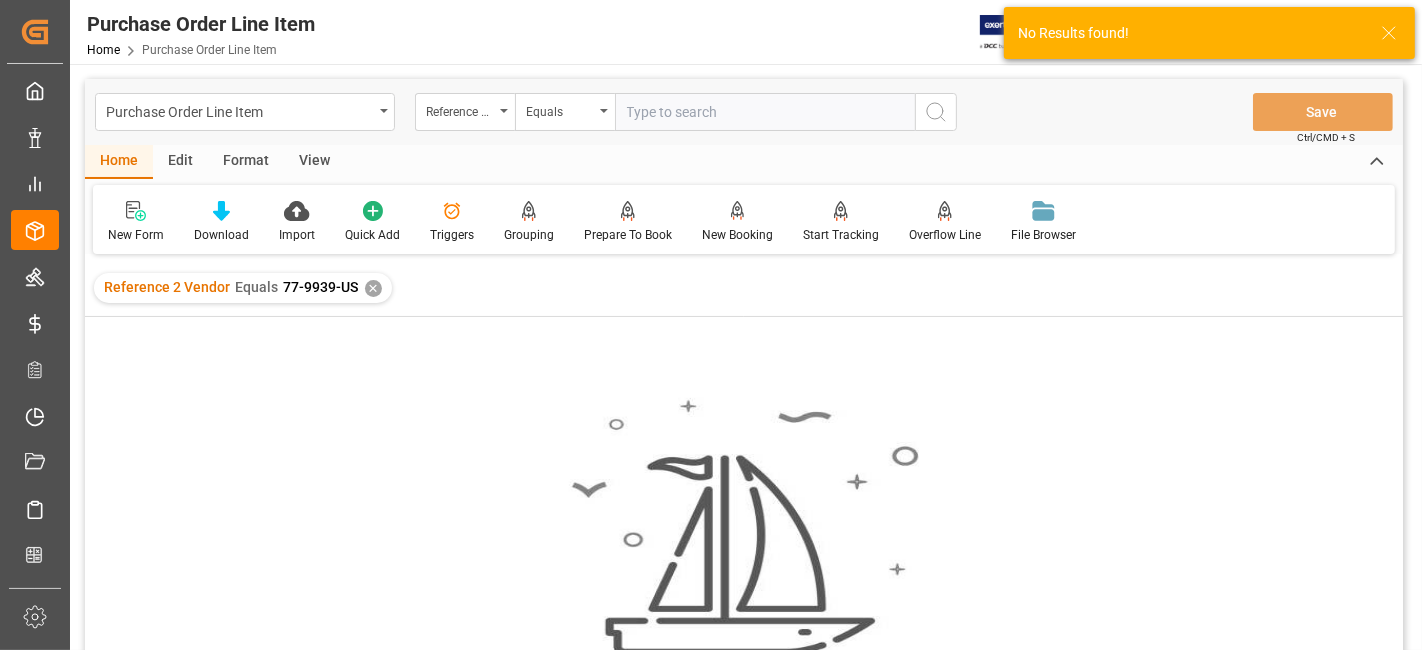 click on "✕" at bounding box center [373, 288] 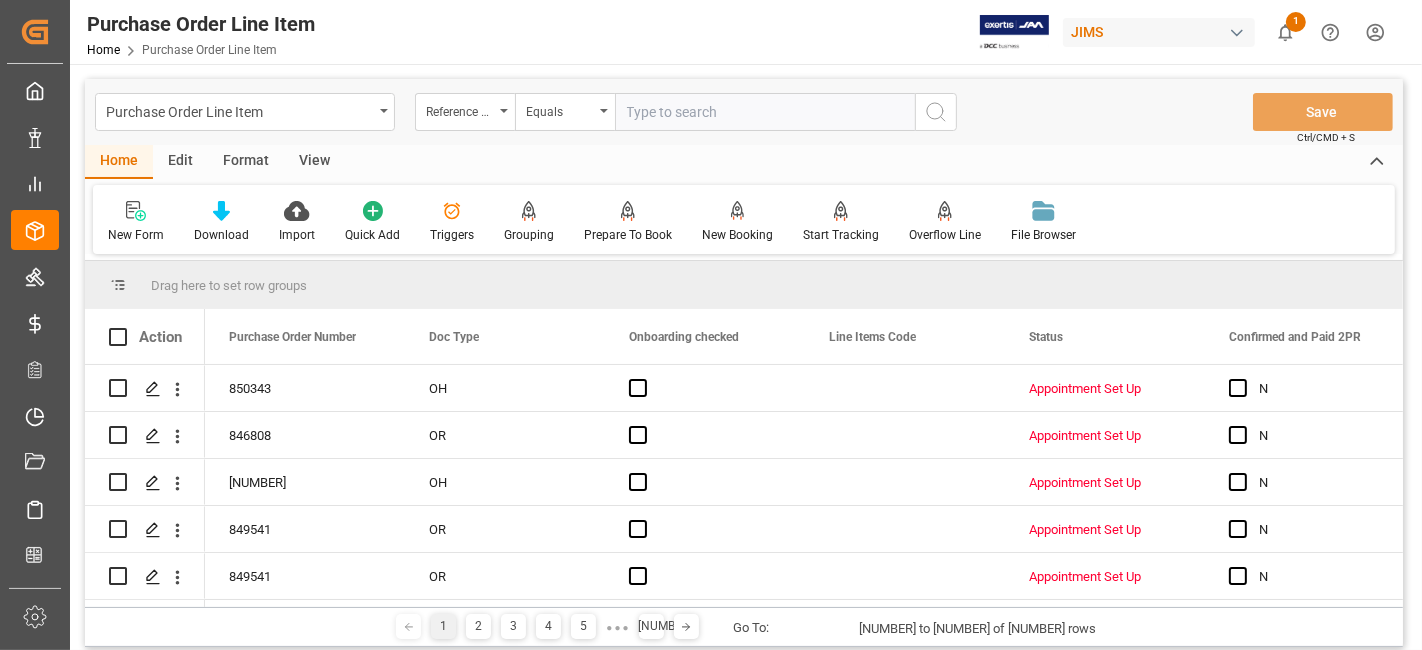 click at bounding box center [765, 112] 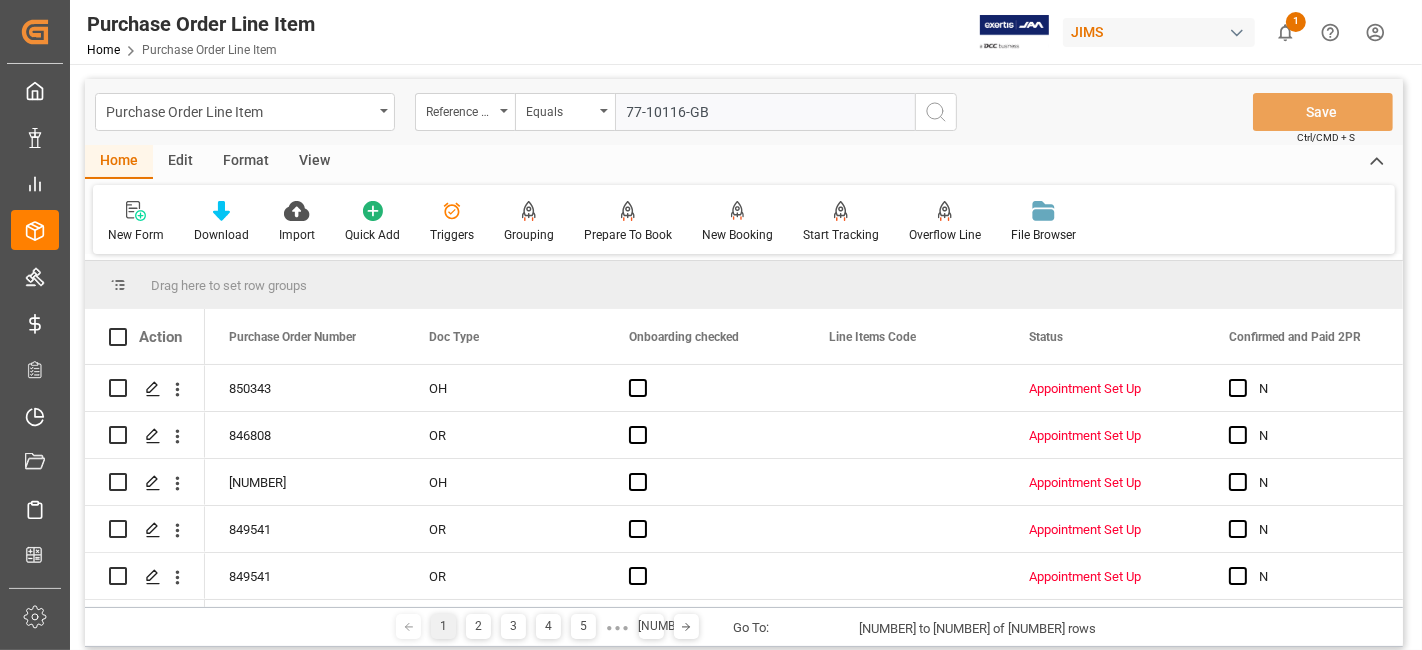type on "77-10116-GB" 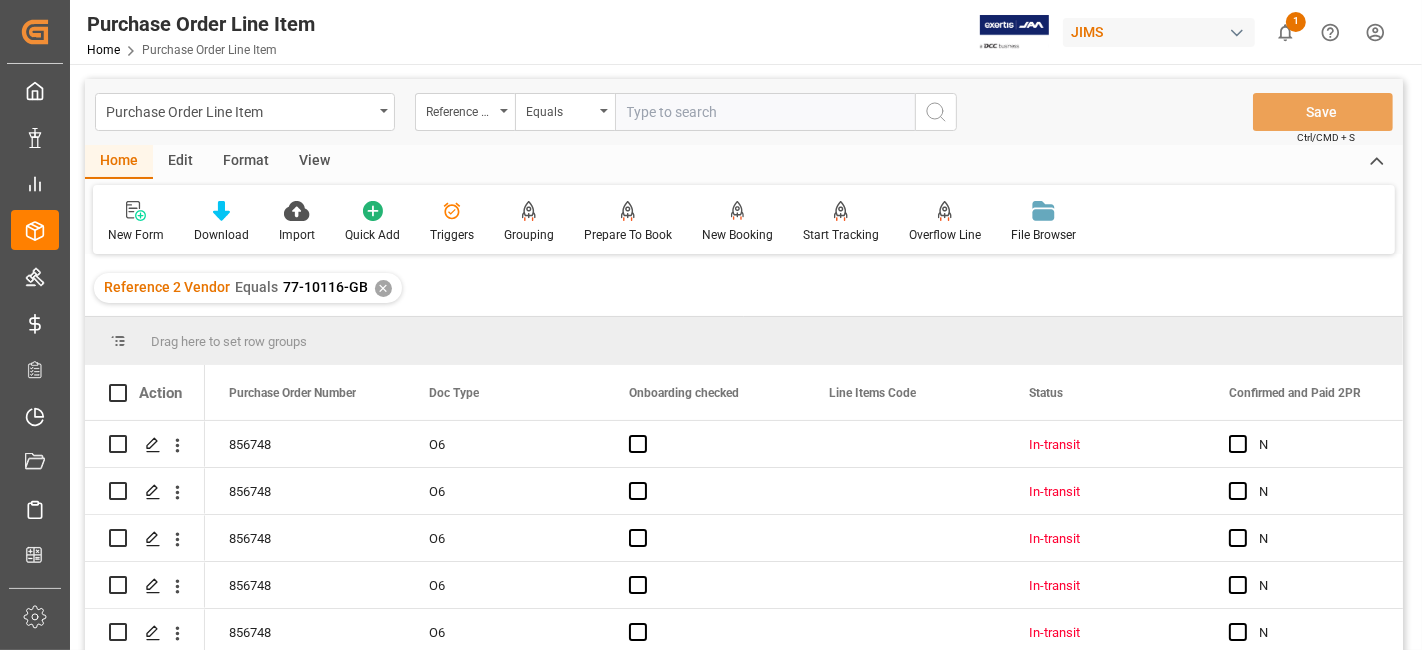click on "View" at bounding box center (314, 162) 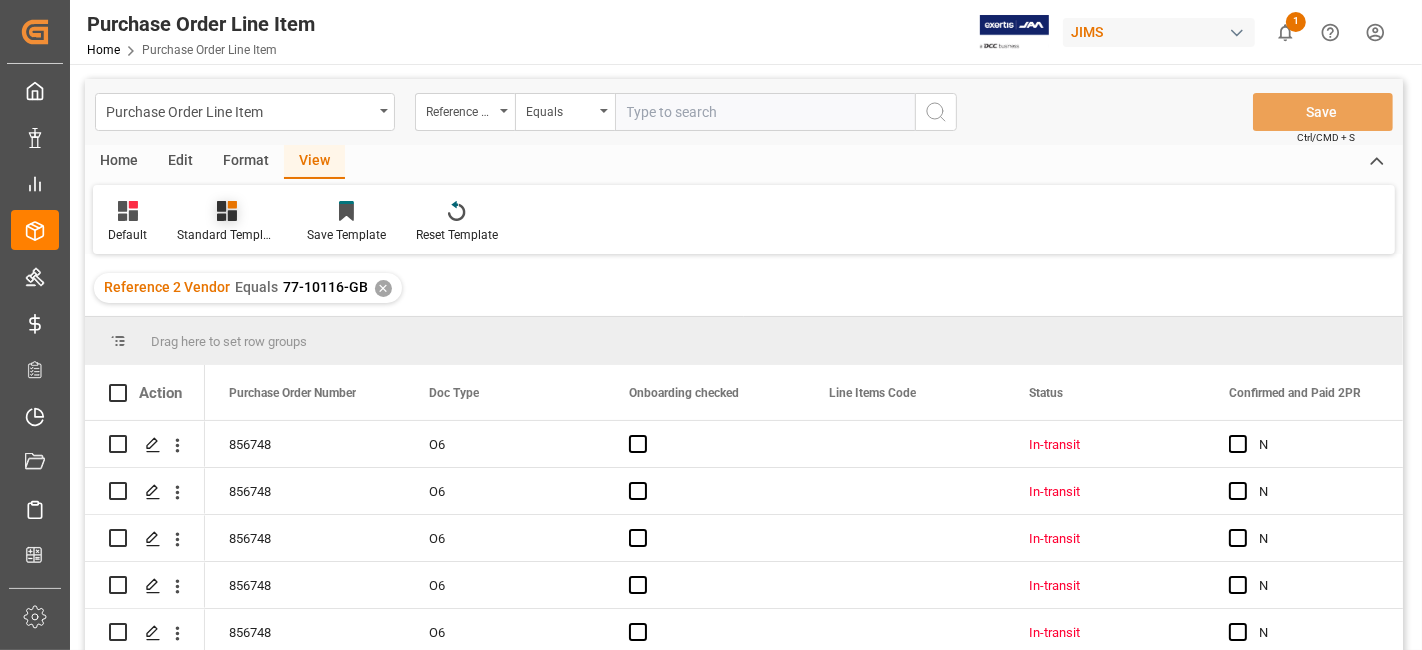 click on "Standard Templates" at bounding box center (227, 235) 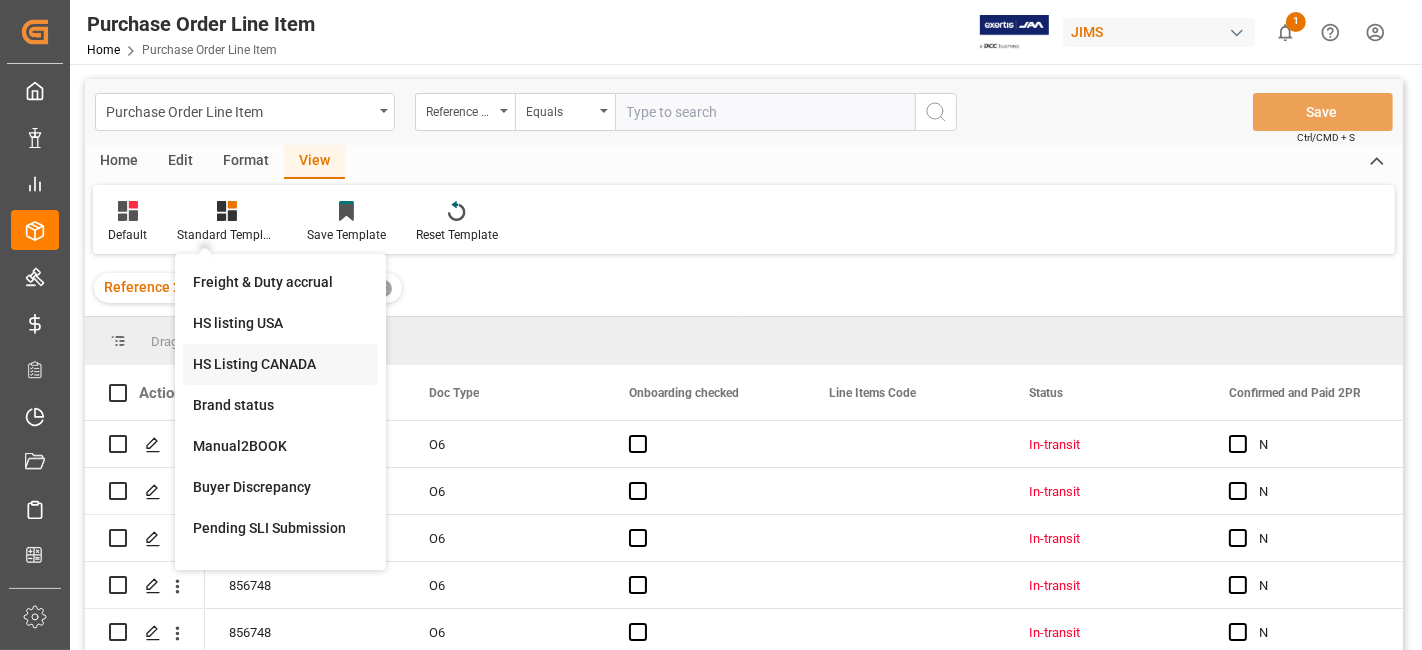 click on "HS Listing CANADA" at bounding box center (280, 364) 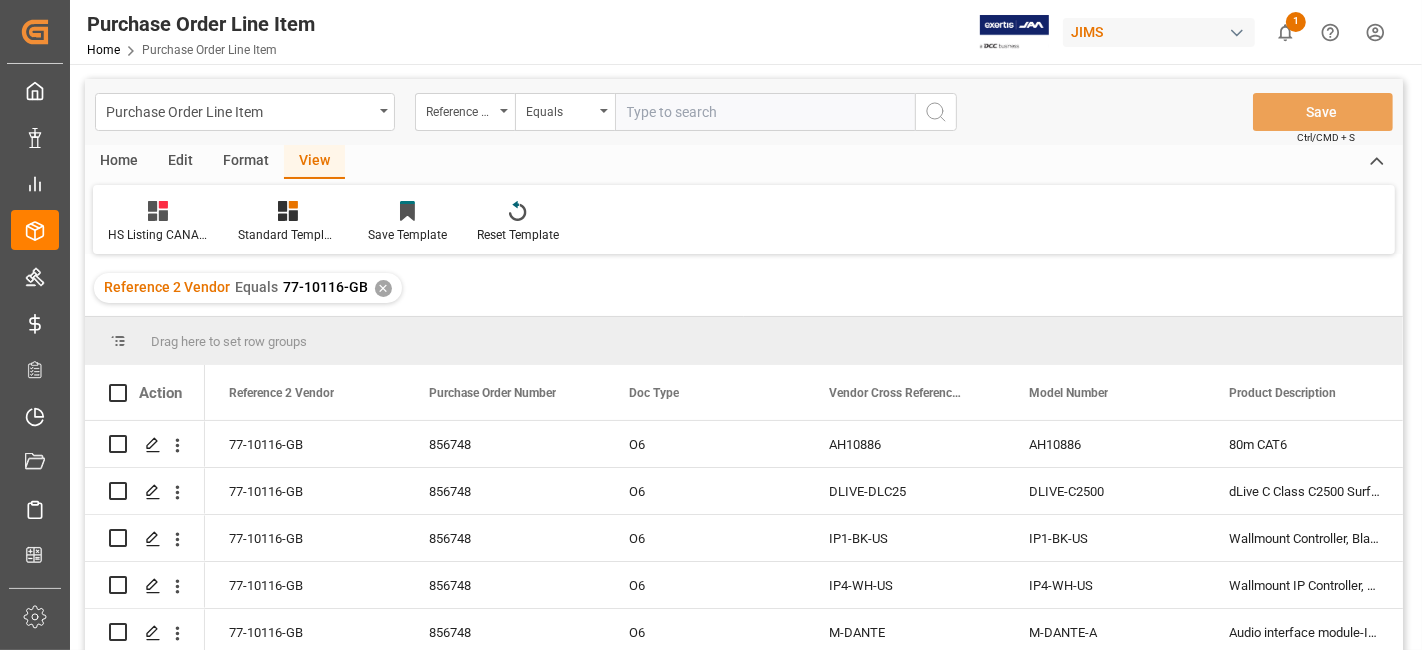 click on "Home" at bounding box center [119, 162] 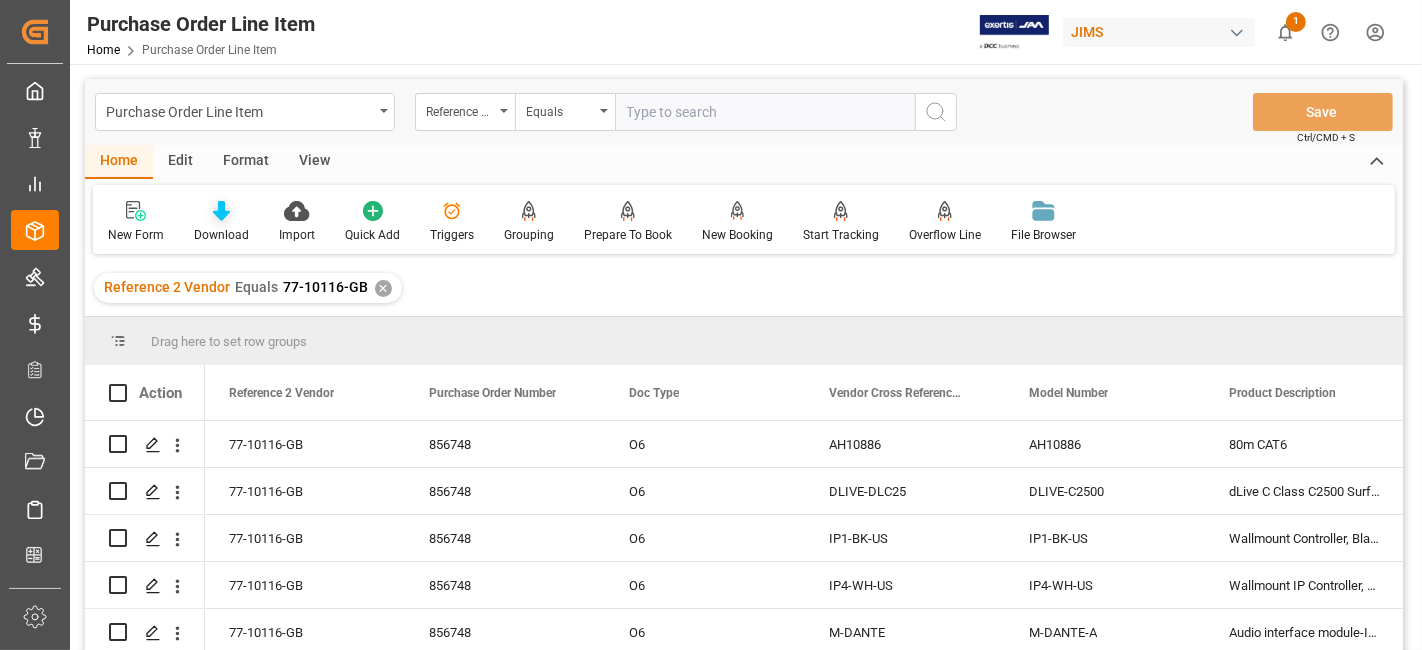 click on "Download" at bounding box center (221, 222) 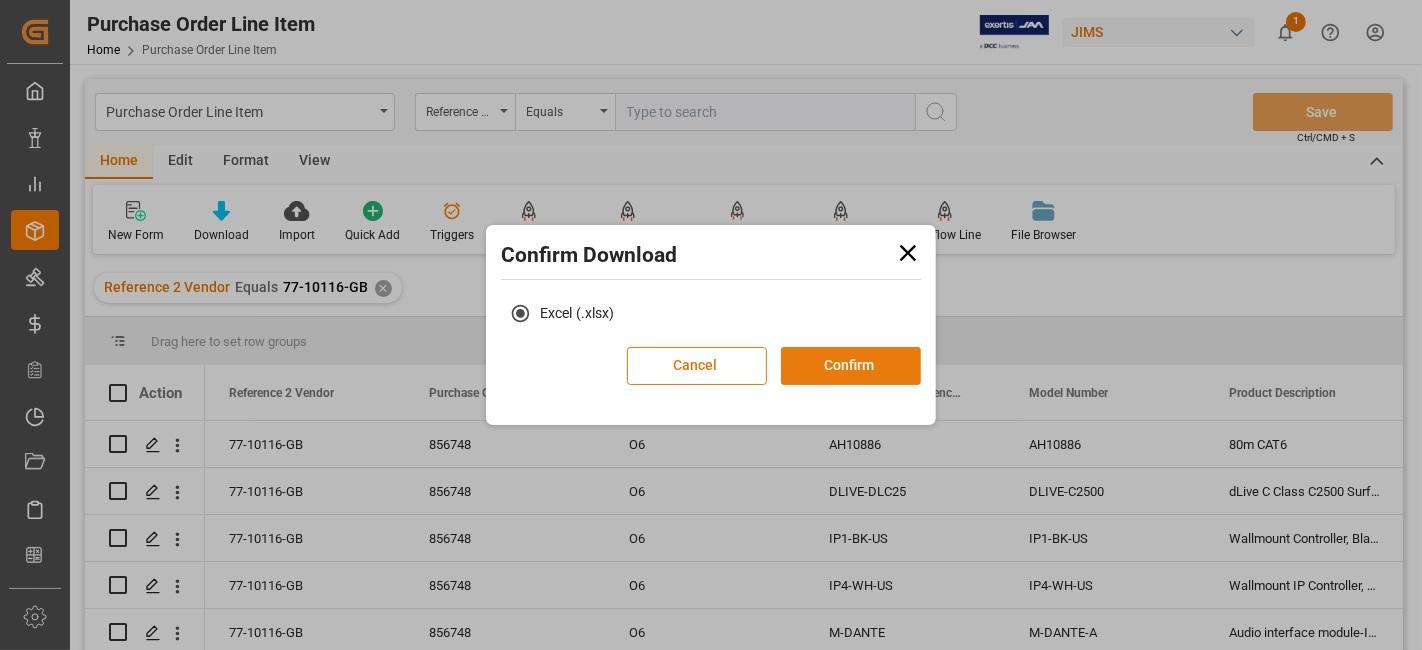 click on "Confirm" at bounding box center (851, 366) 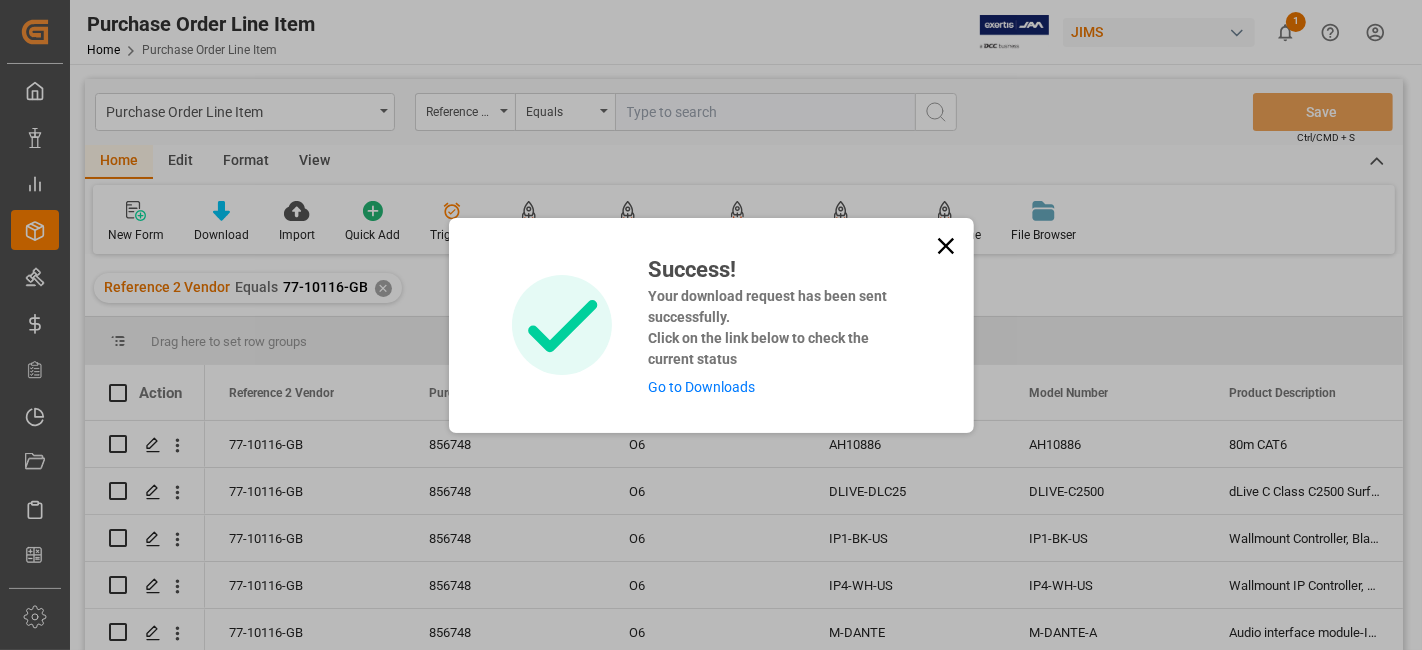 click on "Go to Downloads" at bounding box center (701, 387) 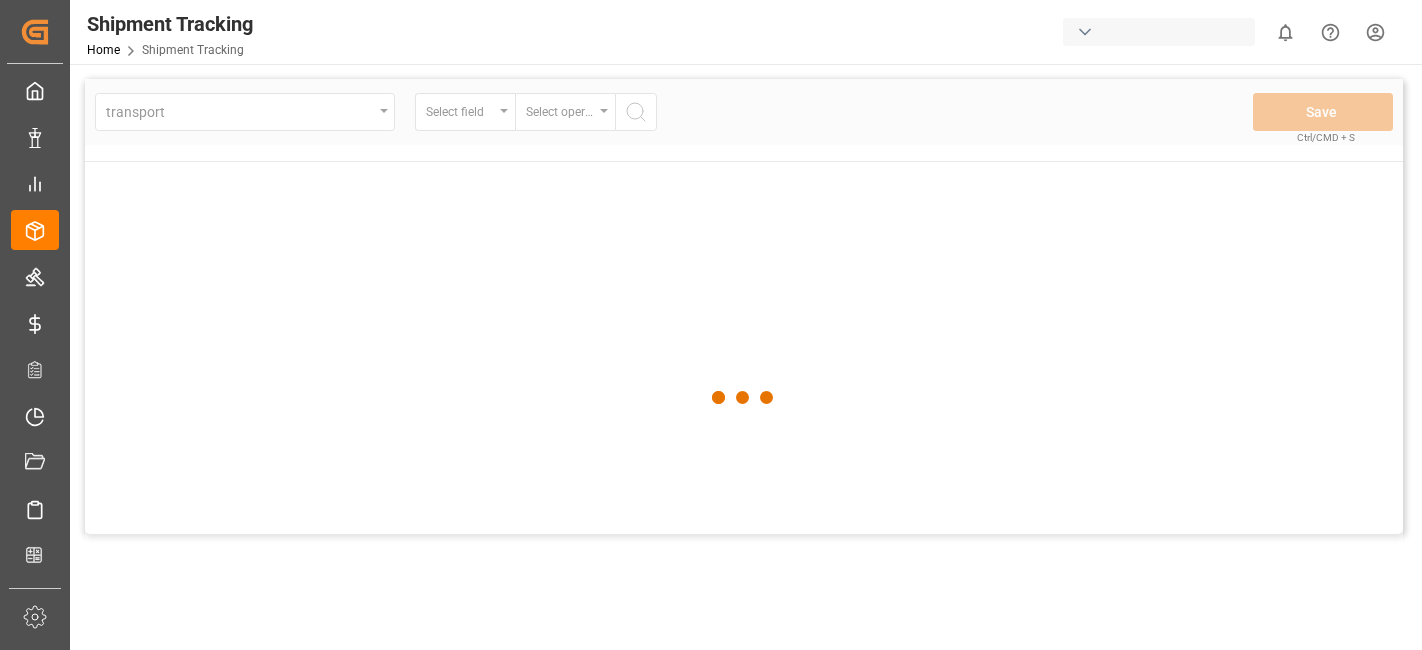 scroll, scrollTop: 0, scrollLeft: 0, axis: both 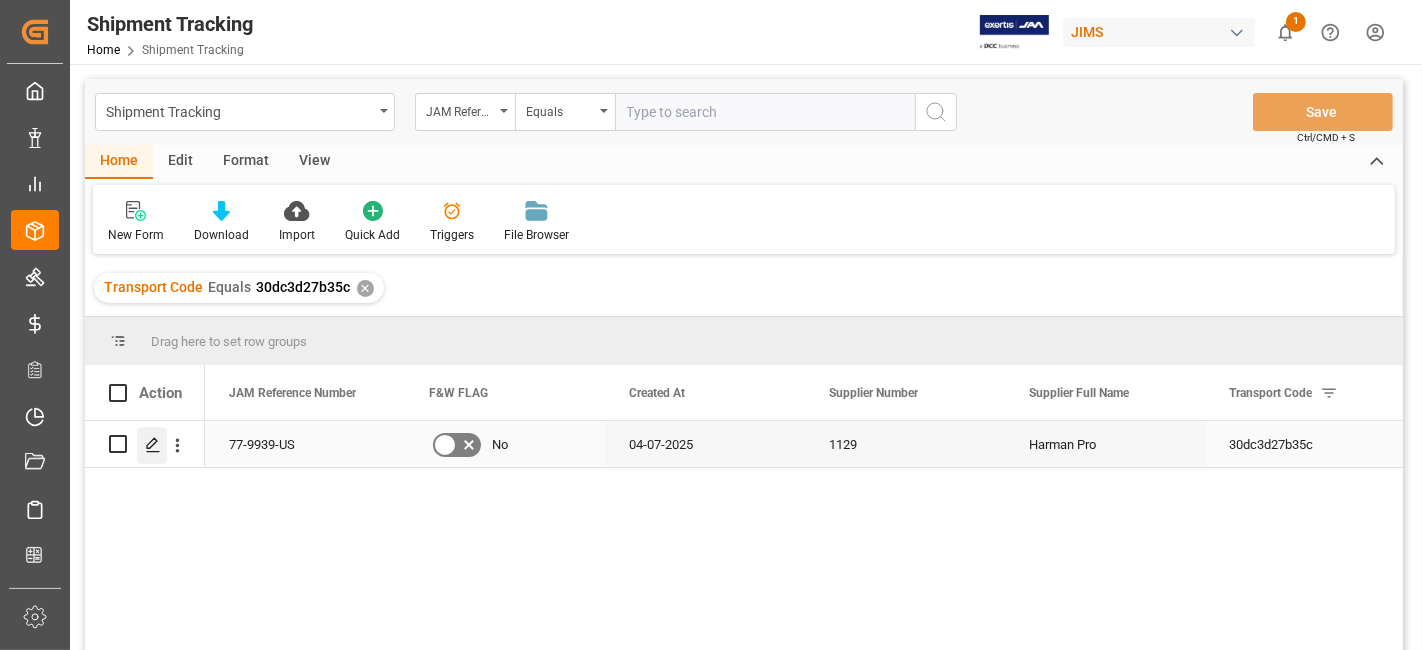 click 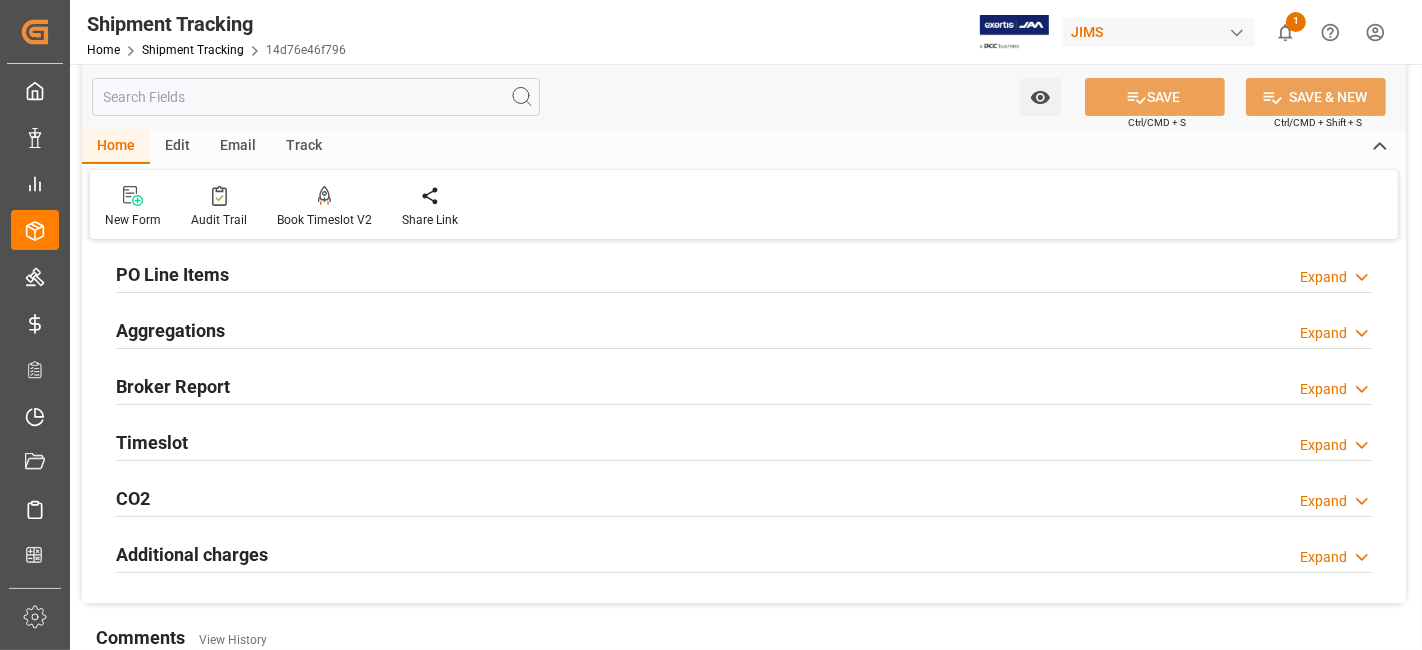 scroll, scrollTop: 239, scrollLeft: 0, axis: vertical 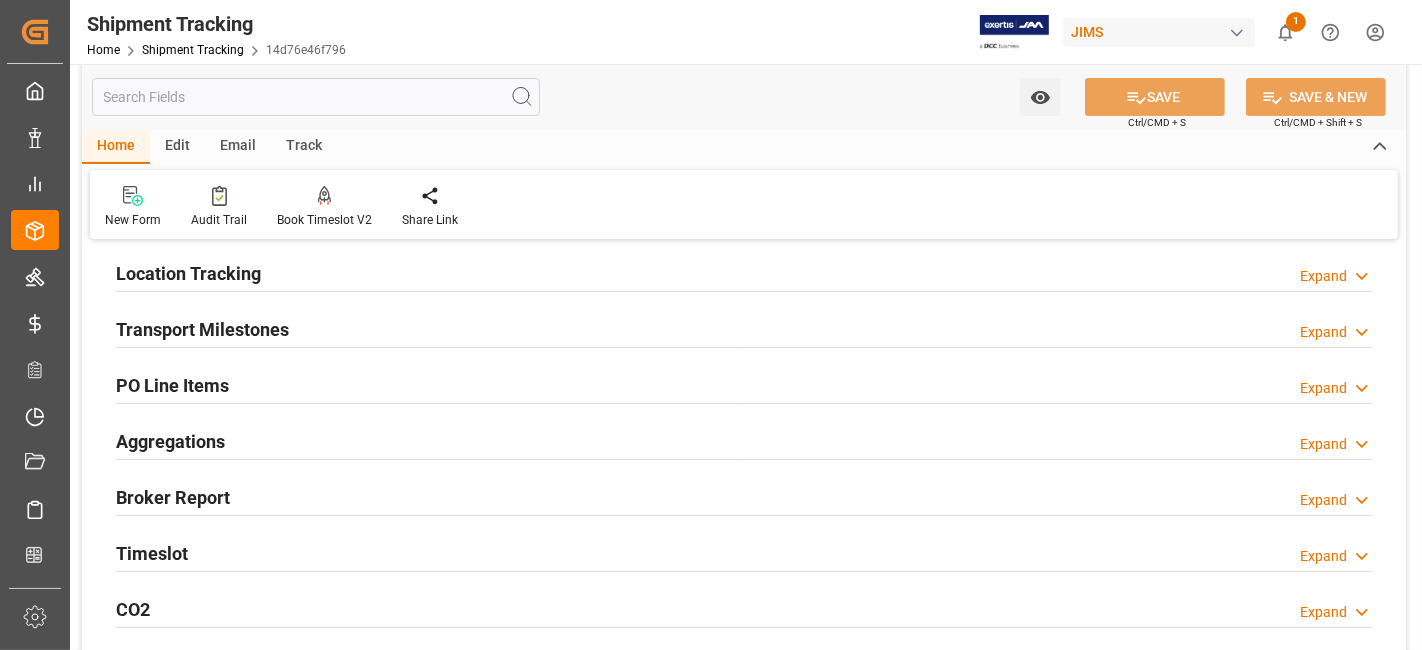 click on "Transport Milestones" at bounding box center (202, 329) 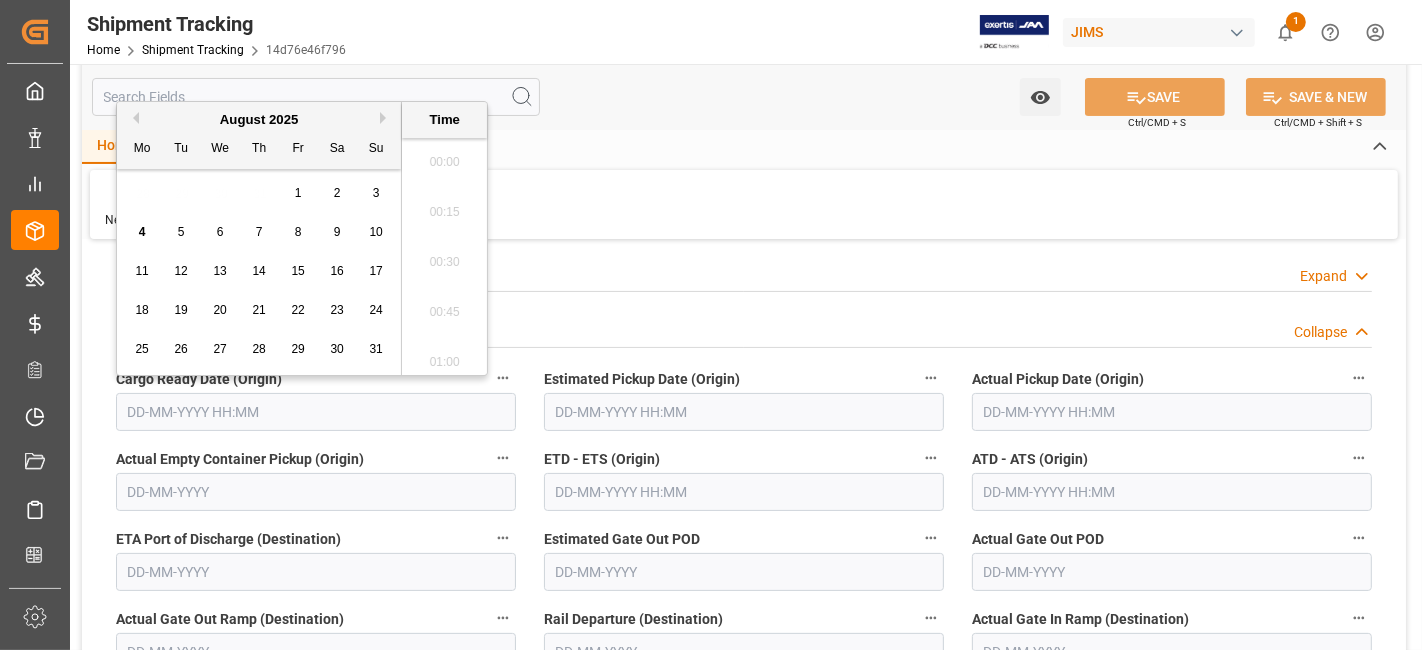 click at bounding box center [316, 412] 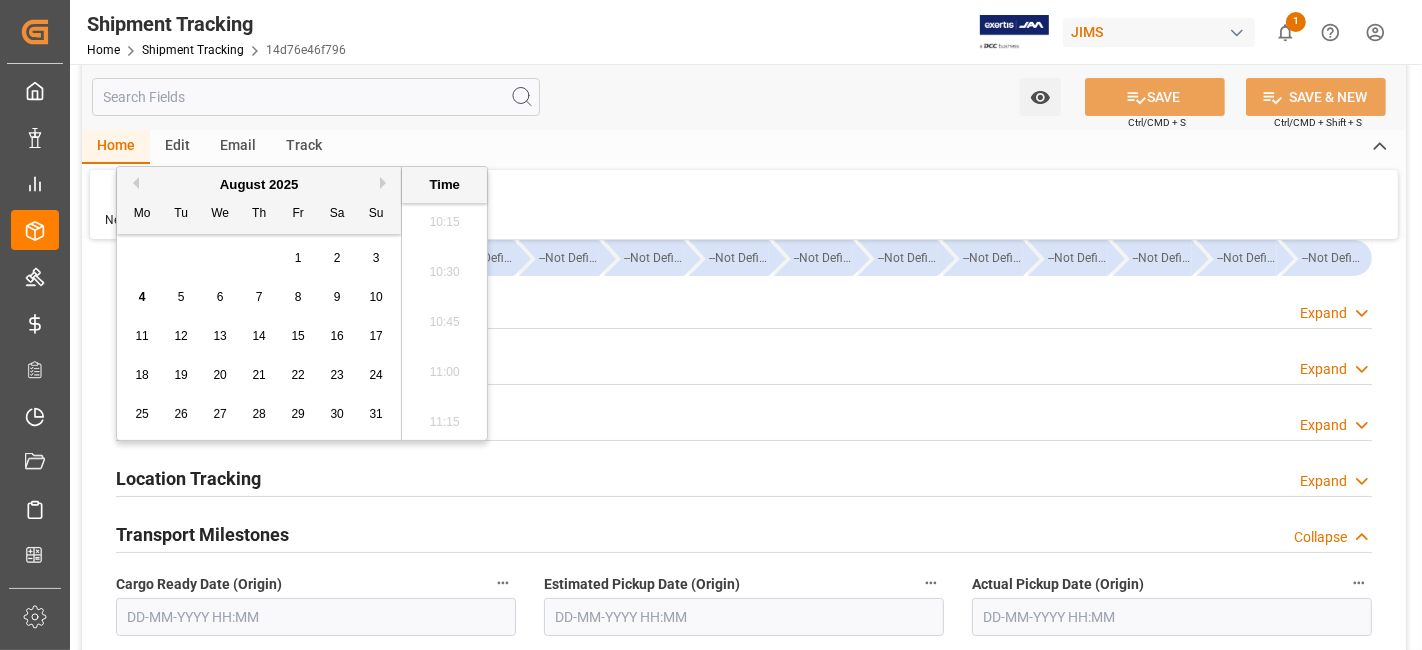 scroll, scrollTop: 17, scrollLeft: 0, axis: vertical 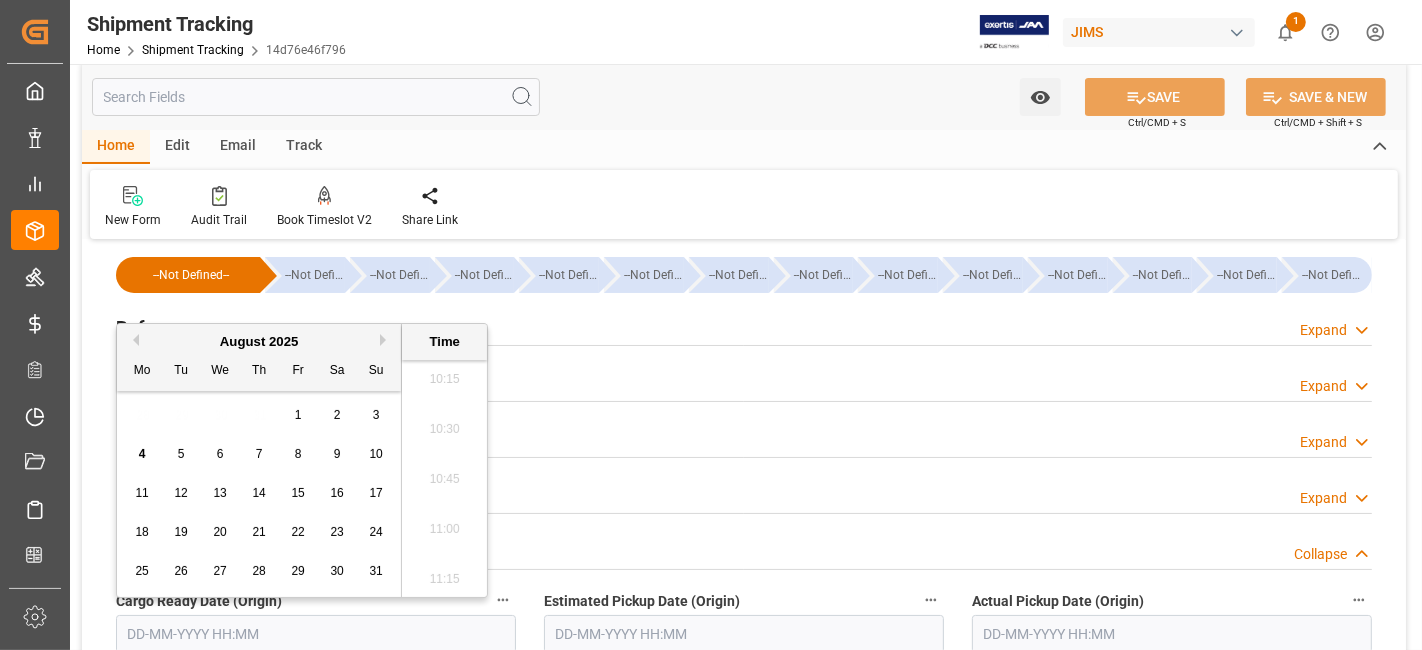 click at bounding box center (316, 634) 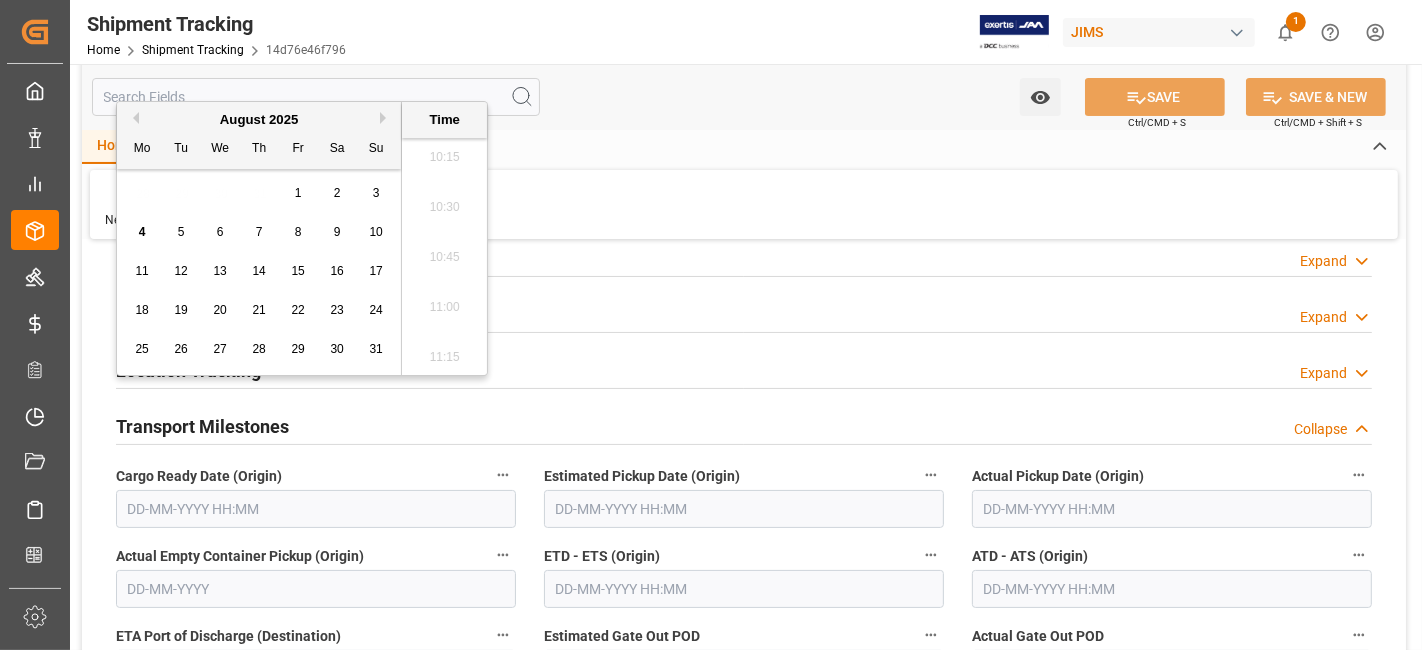 scroll, scrollTop: 239, scrollLeft: 0, axis: vertical 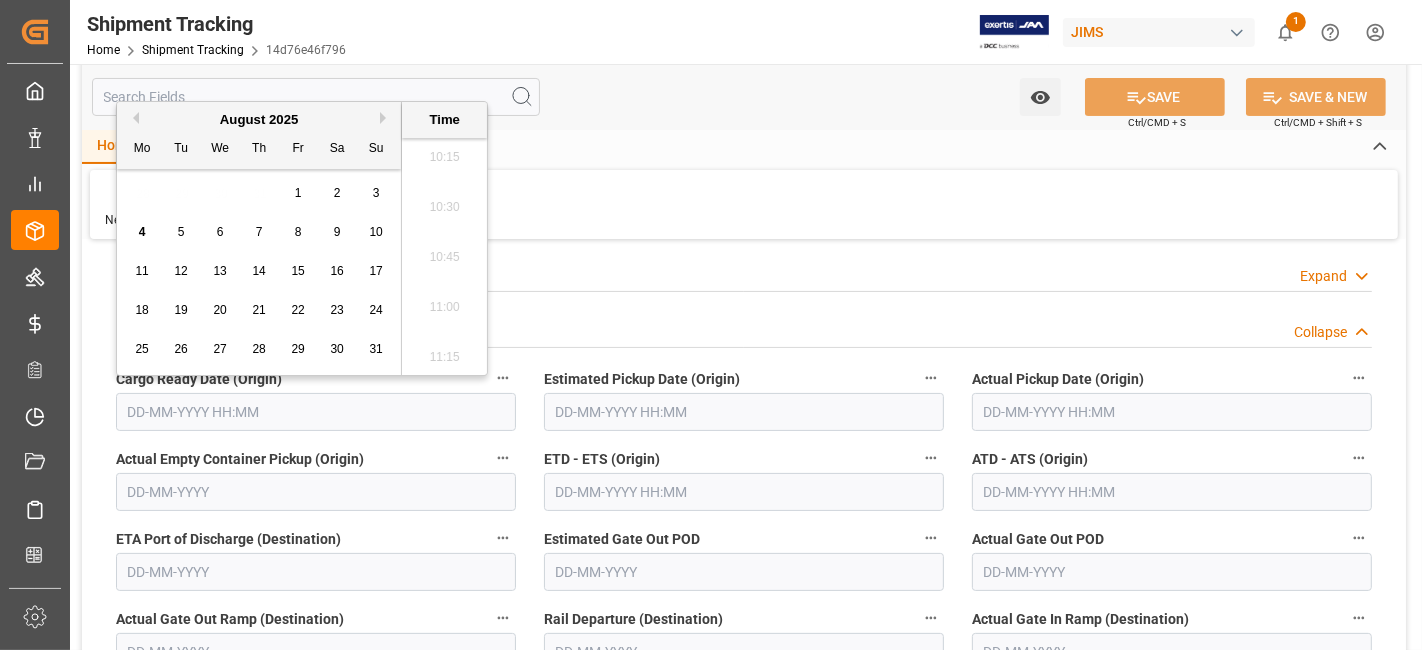click at bounding box center (744, 412) 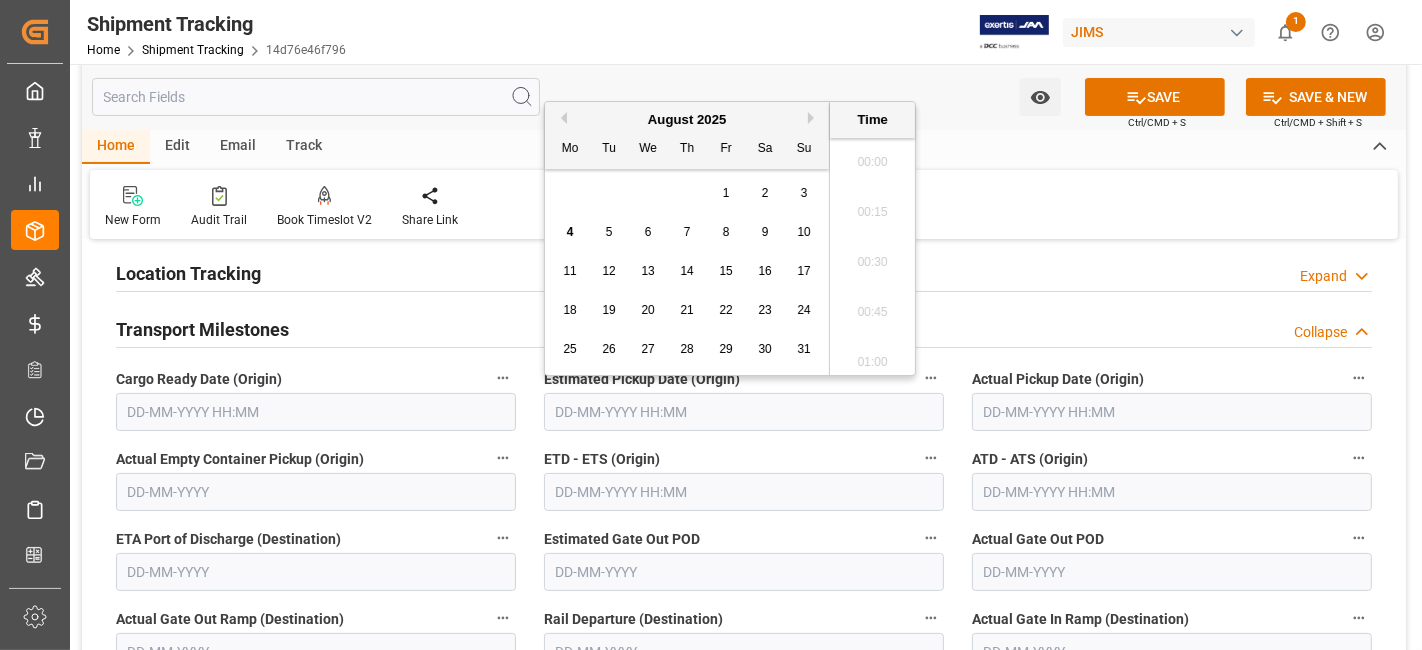 scroll, scrollTop: 2055, scrollLeft: 0, axis: vertical 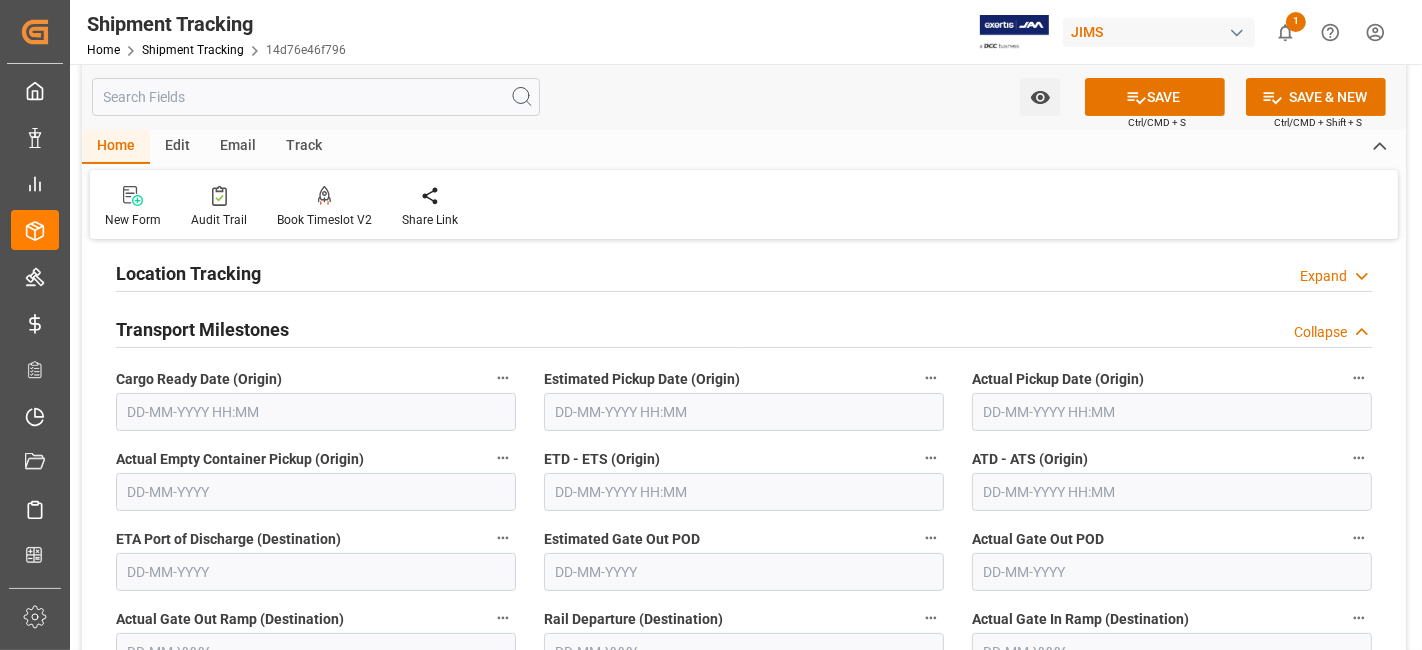click on "ETA Port of Discharge (Destination)" at bounding box center (316, 539) 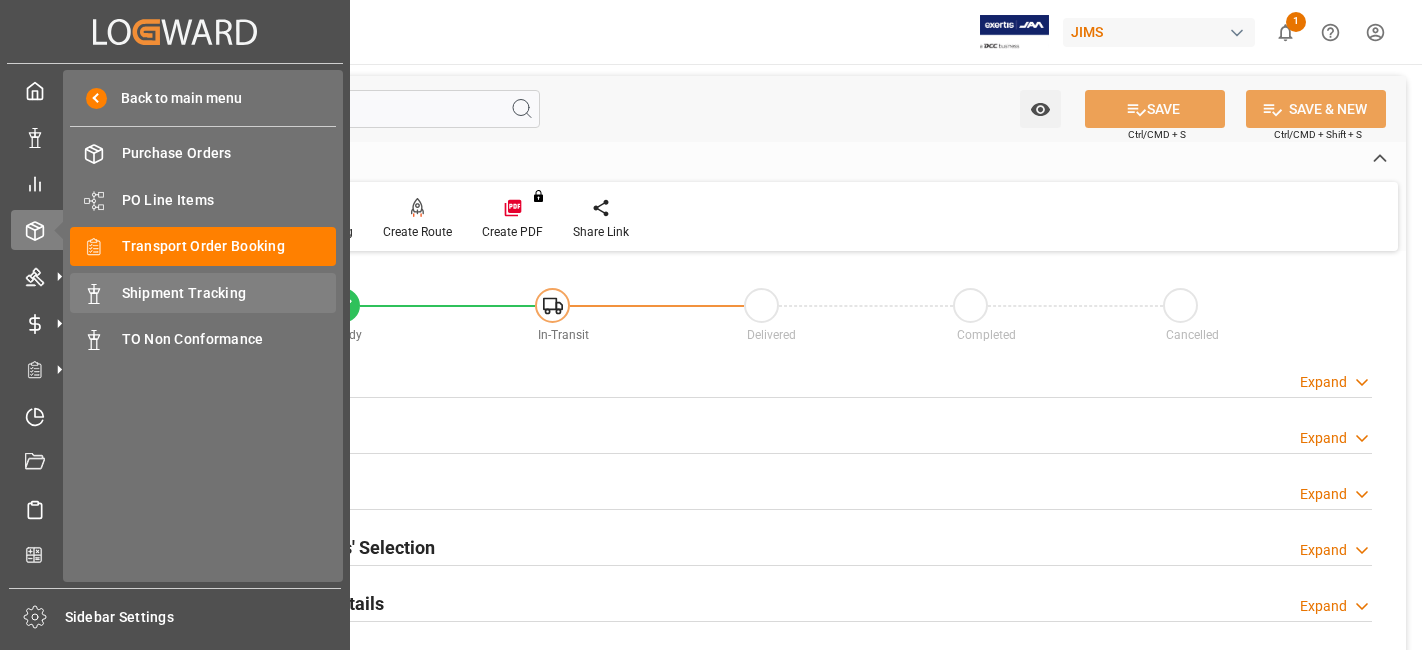 scroll, scrollTop: 0, scrollLeft: 0, axis: both 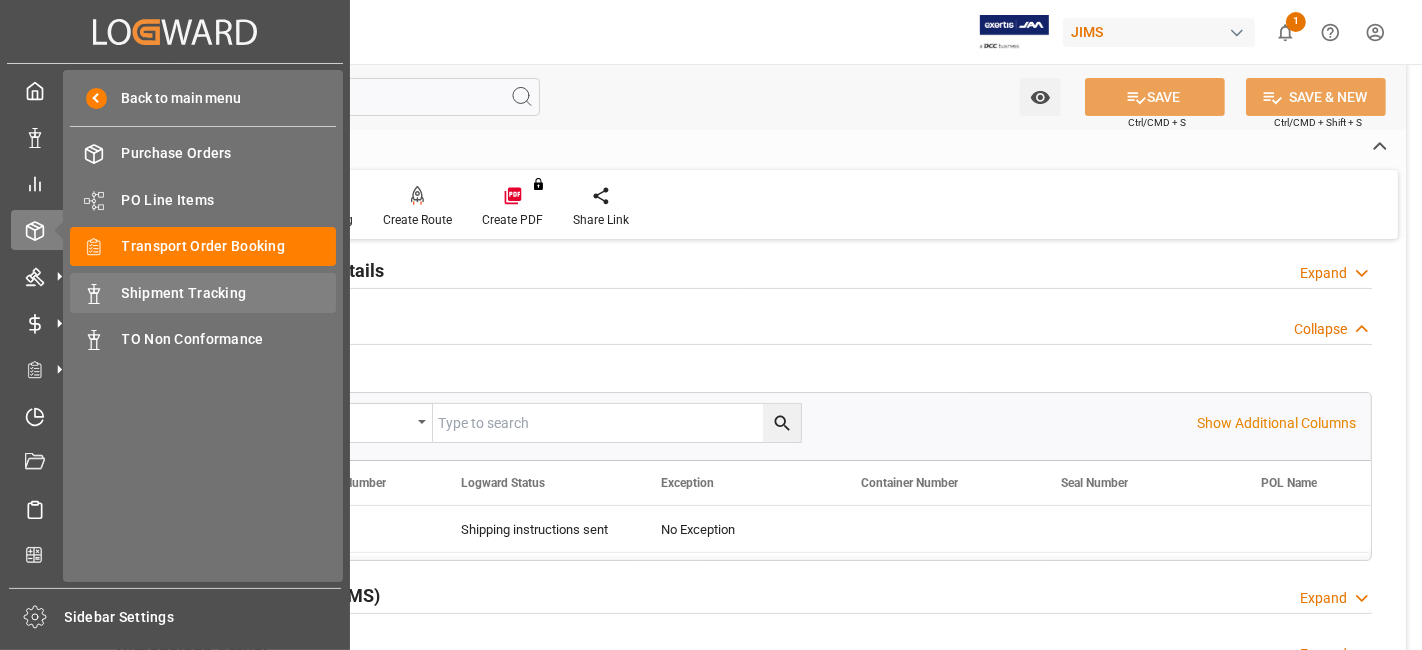 click on "Shipment Tracking" at bounding box center (229, 293) 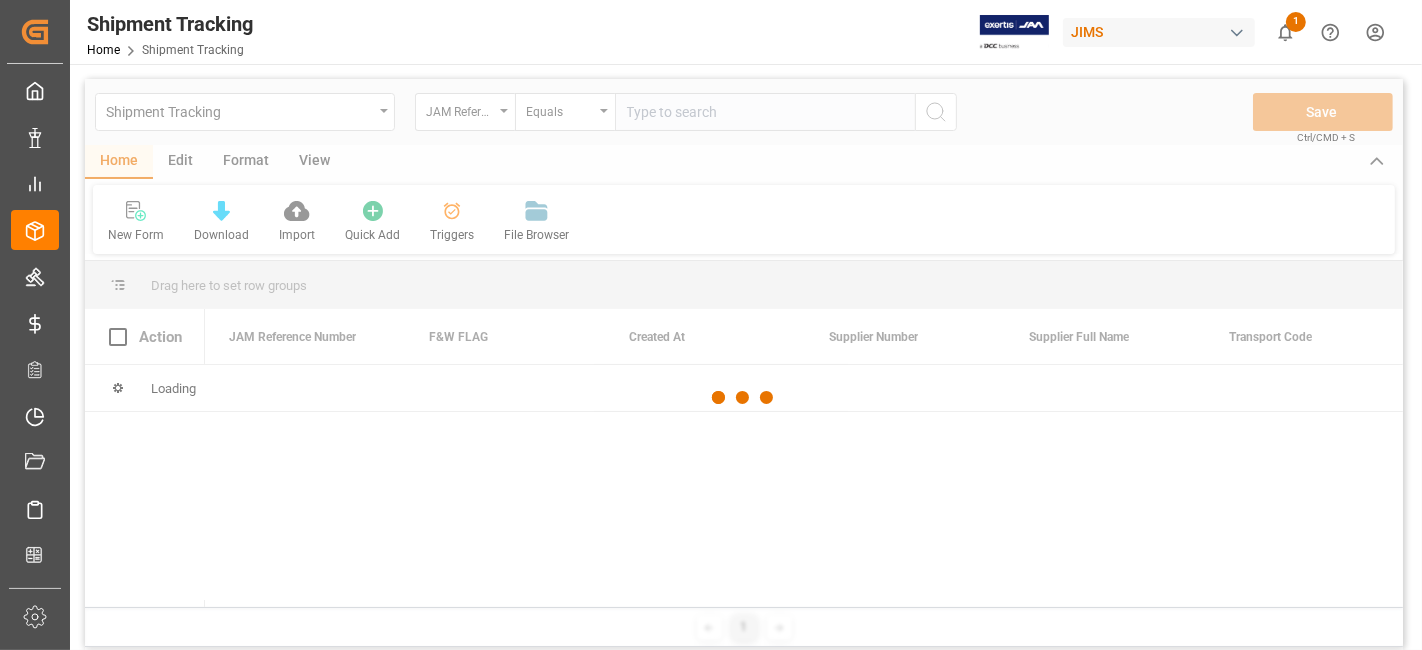click at bounding box center [744, 398] 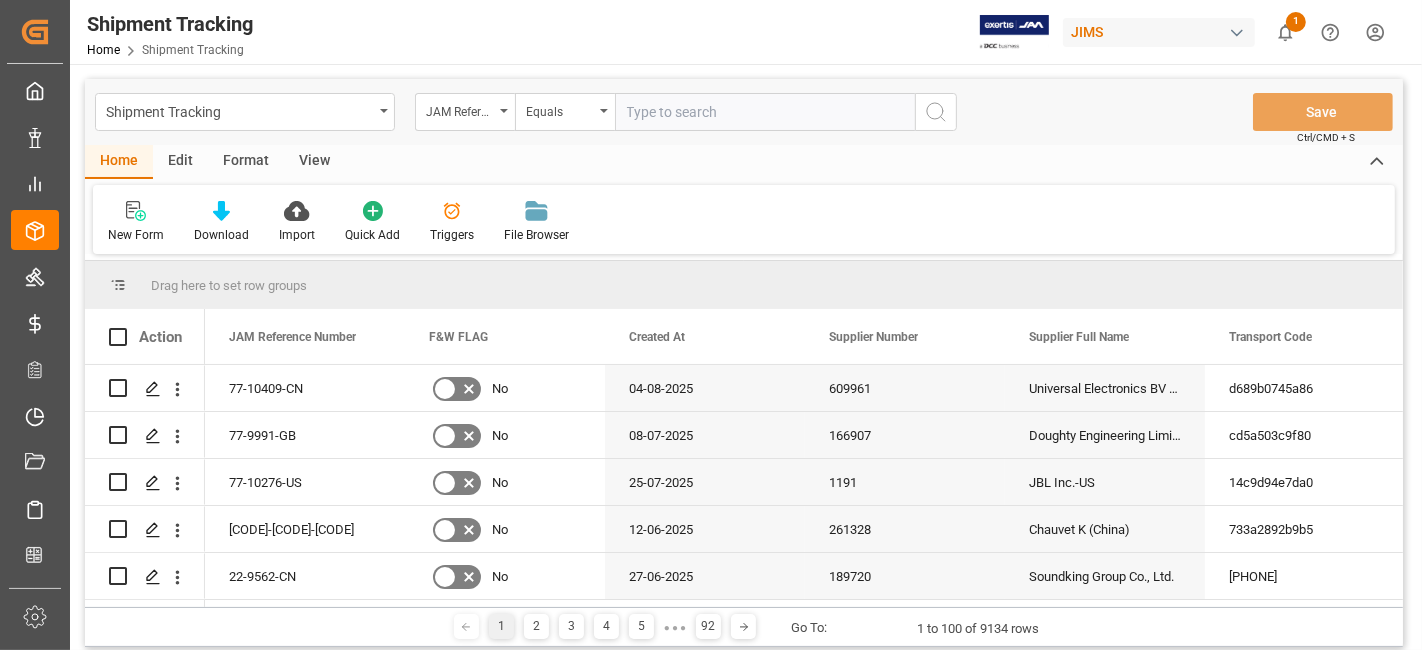 click at bounding box center [765, 112] 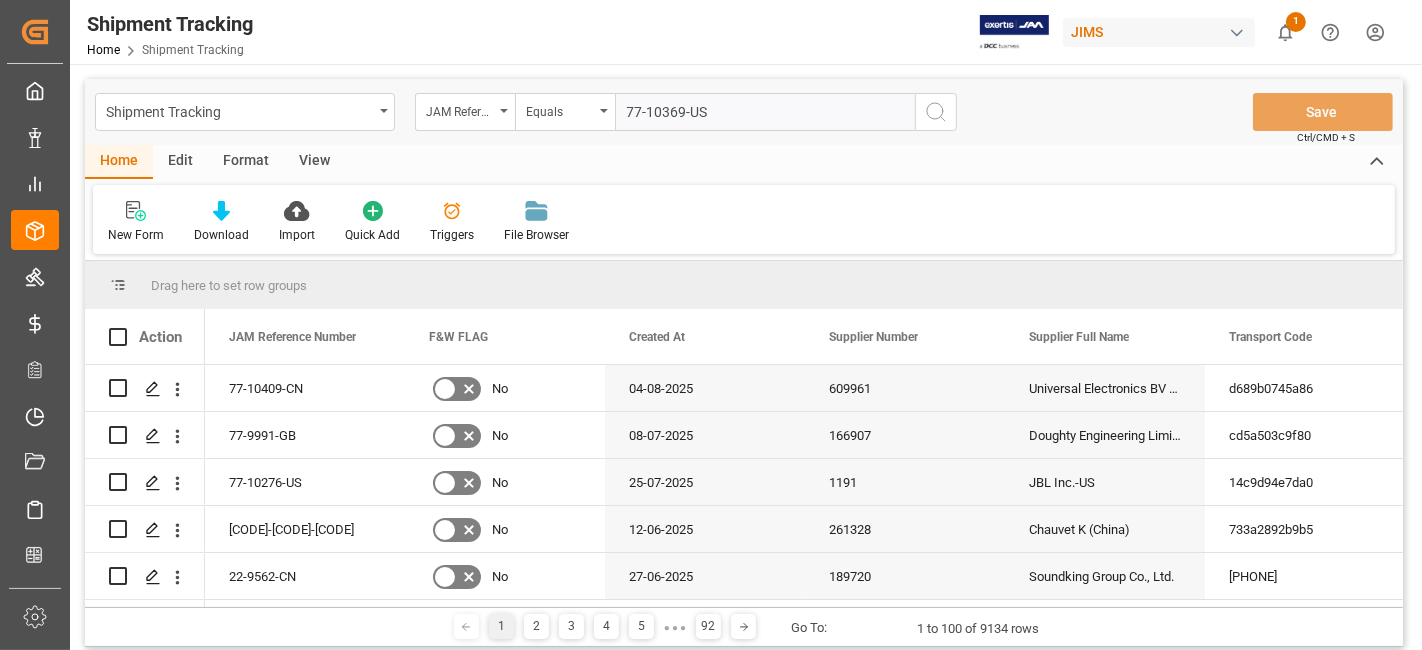 type on "77-10369-US" 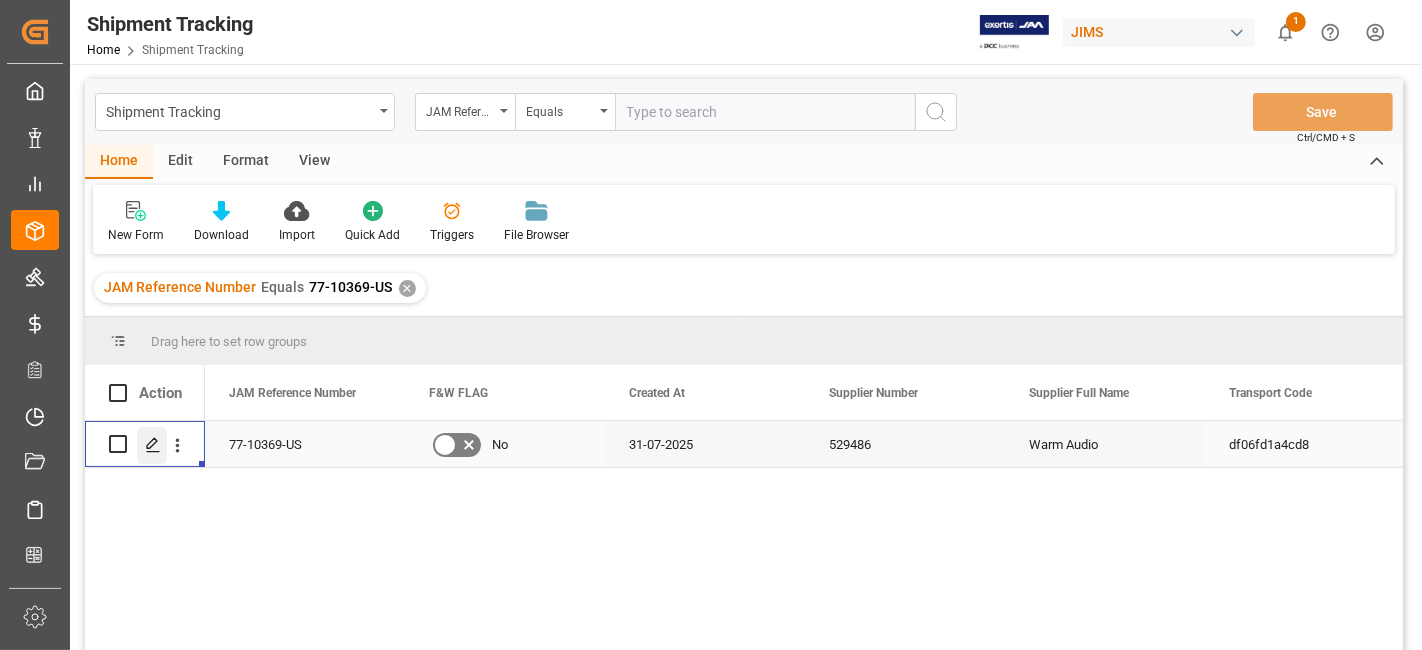 click 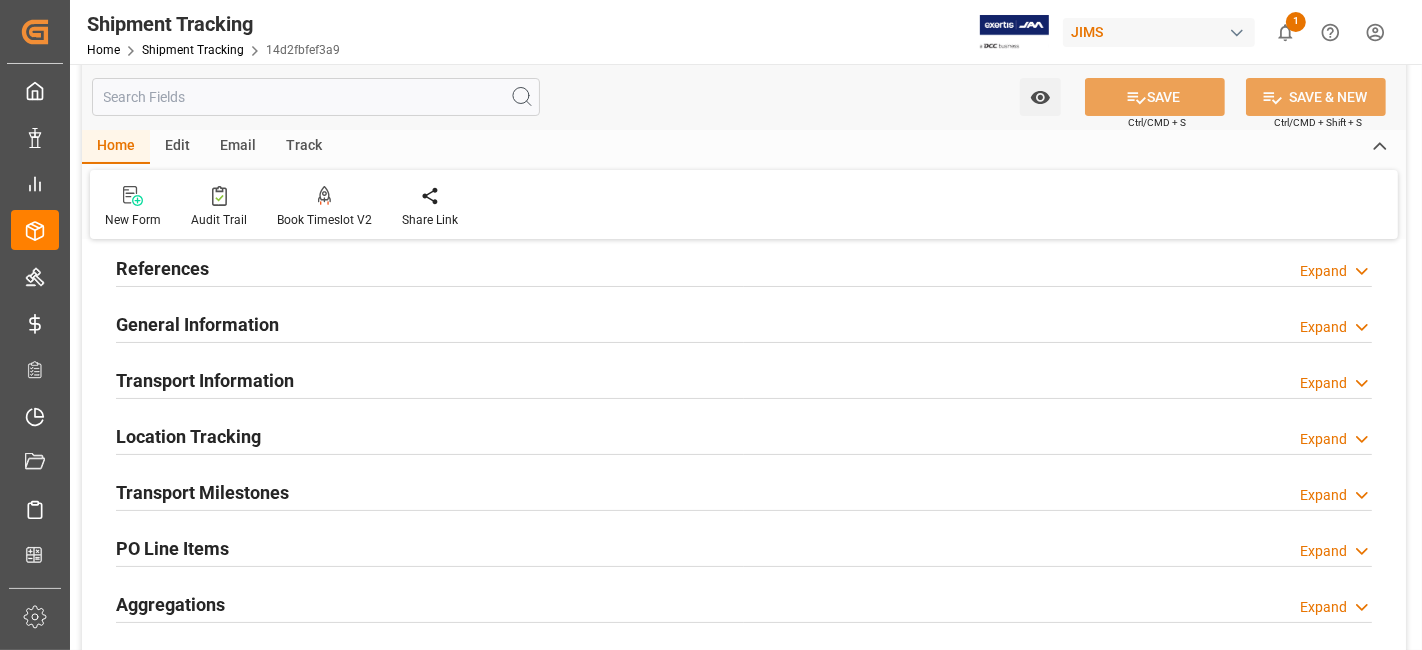 type on "31-07-2025 00:00" 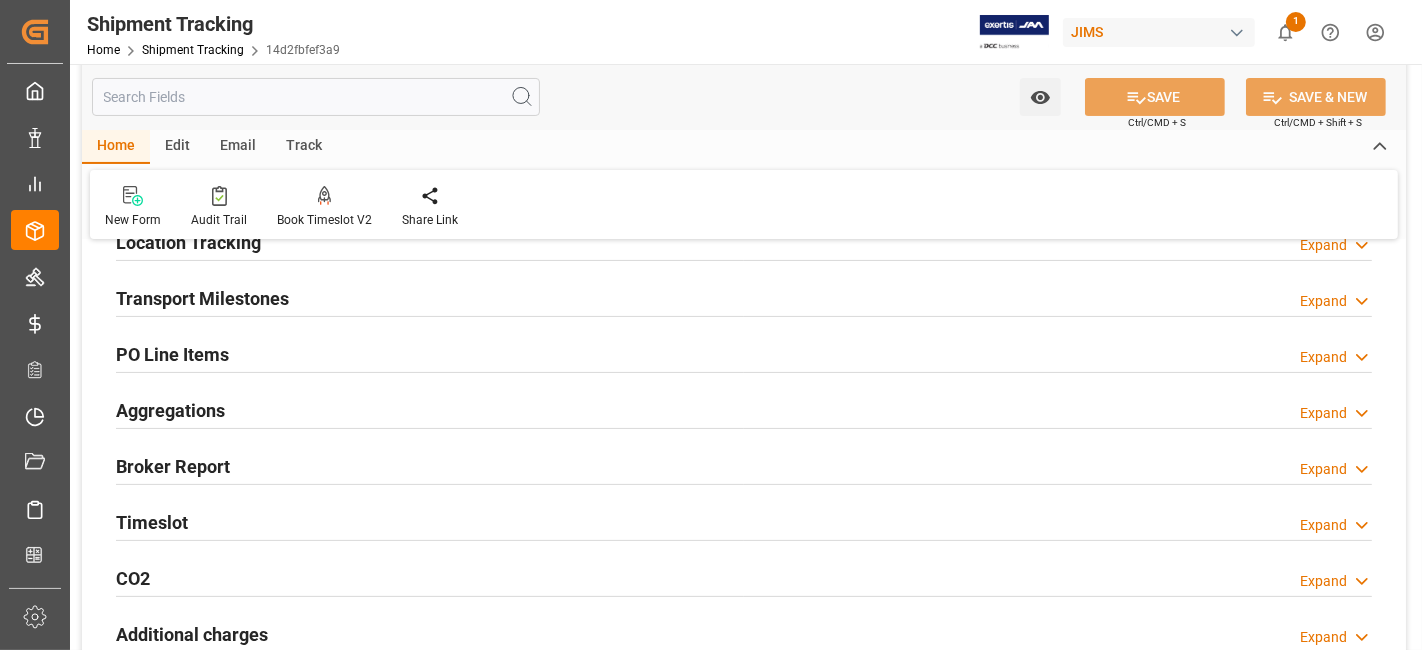 scroll, scrollTop: 222, scrollLeft: 0, axis: vertical 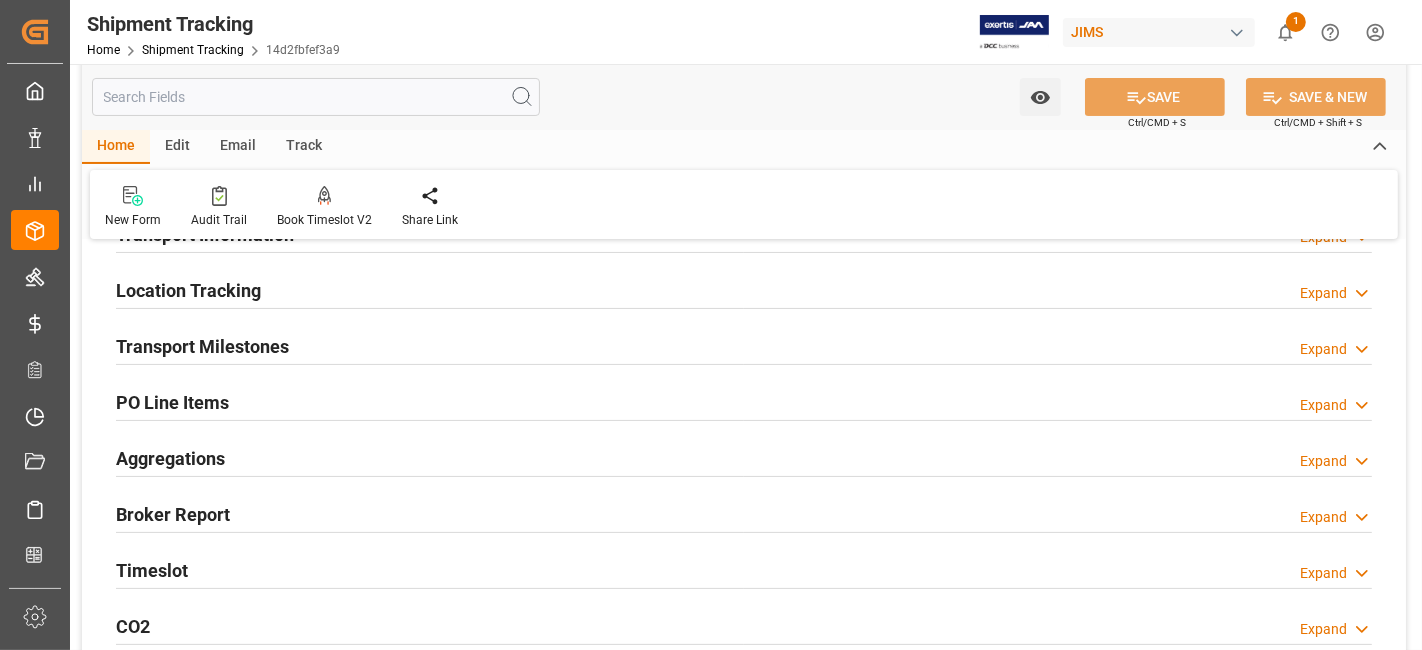 click on "Transport Milestones Expand" at bounding box center (744, 347) 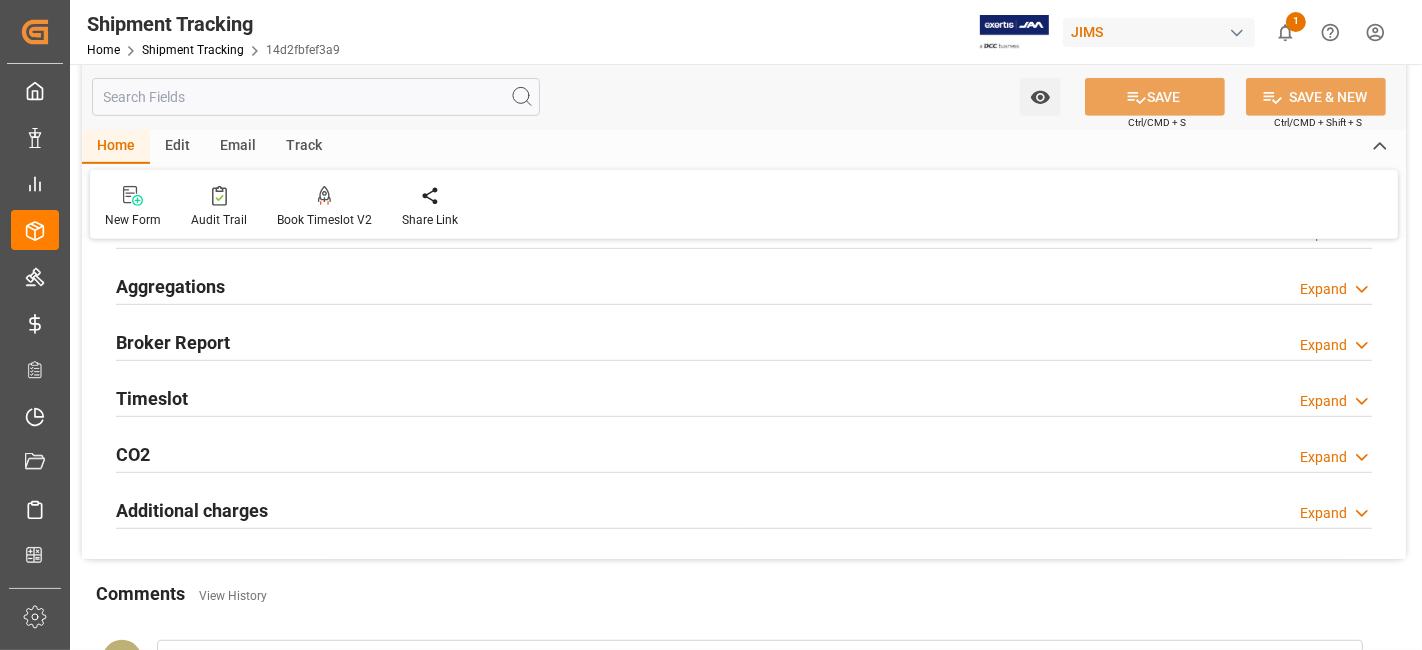 scroll, scrollTop: 1000, scrollLeft: 0, axis: vertical 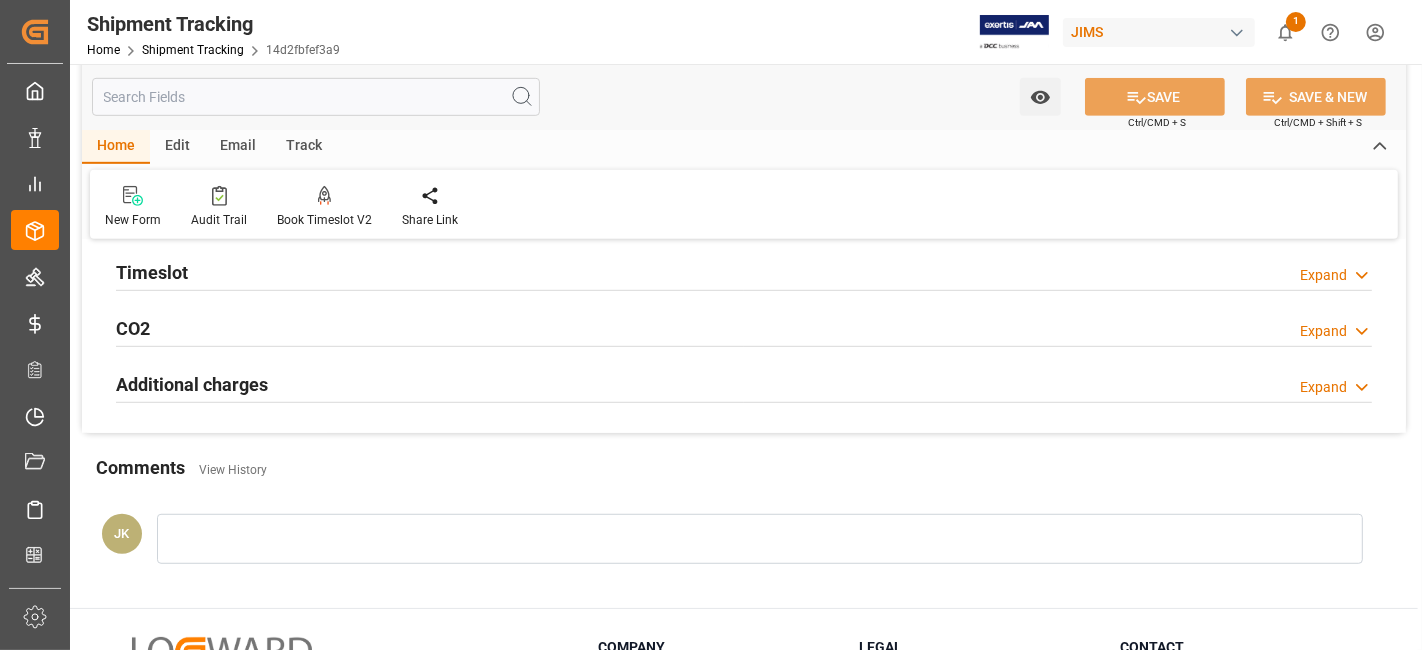 click on "Timeslot Expand" at bounding box center (744, 271) 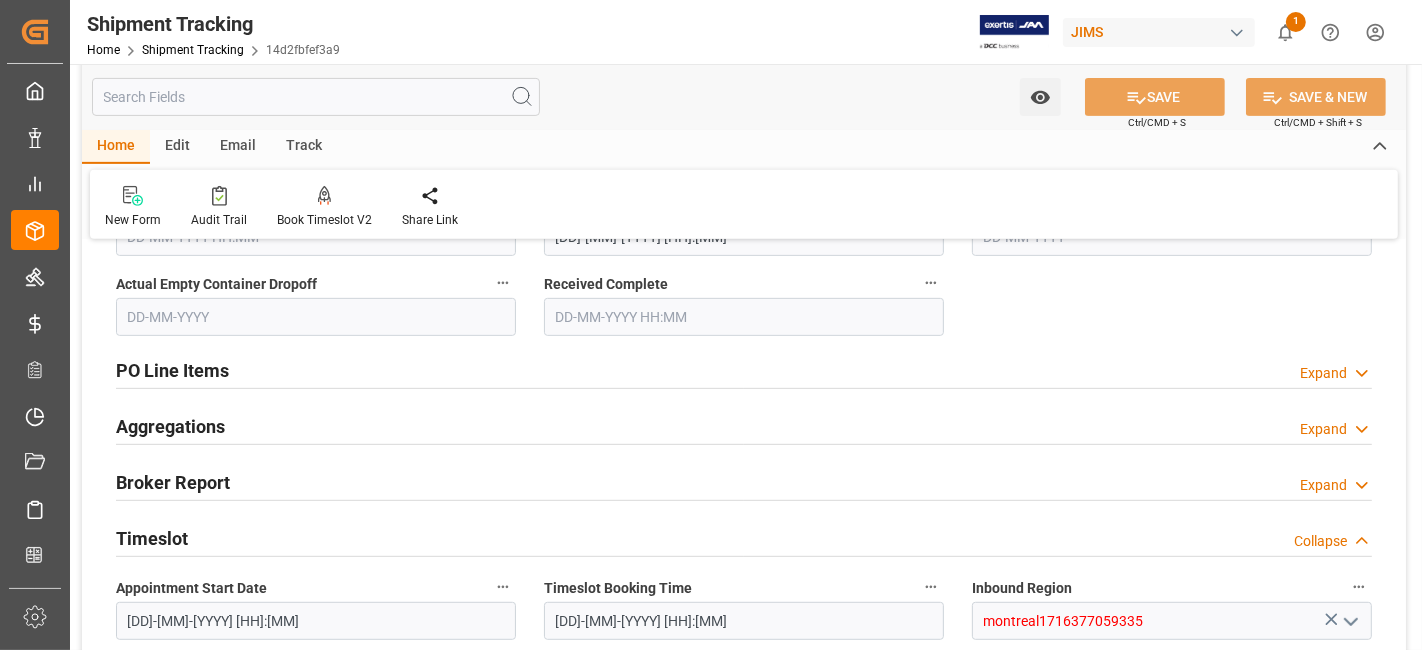 scroll, scrollTop: 667, scrollLeft: 0, axis: vertical 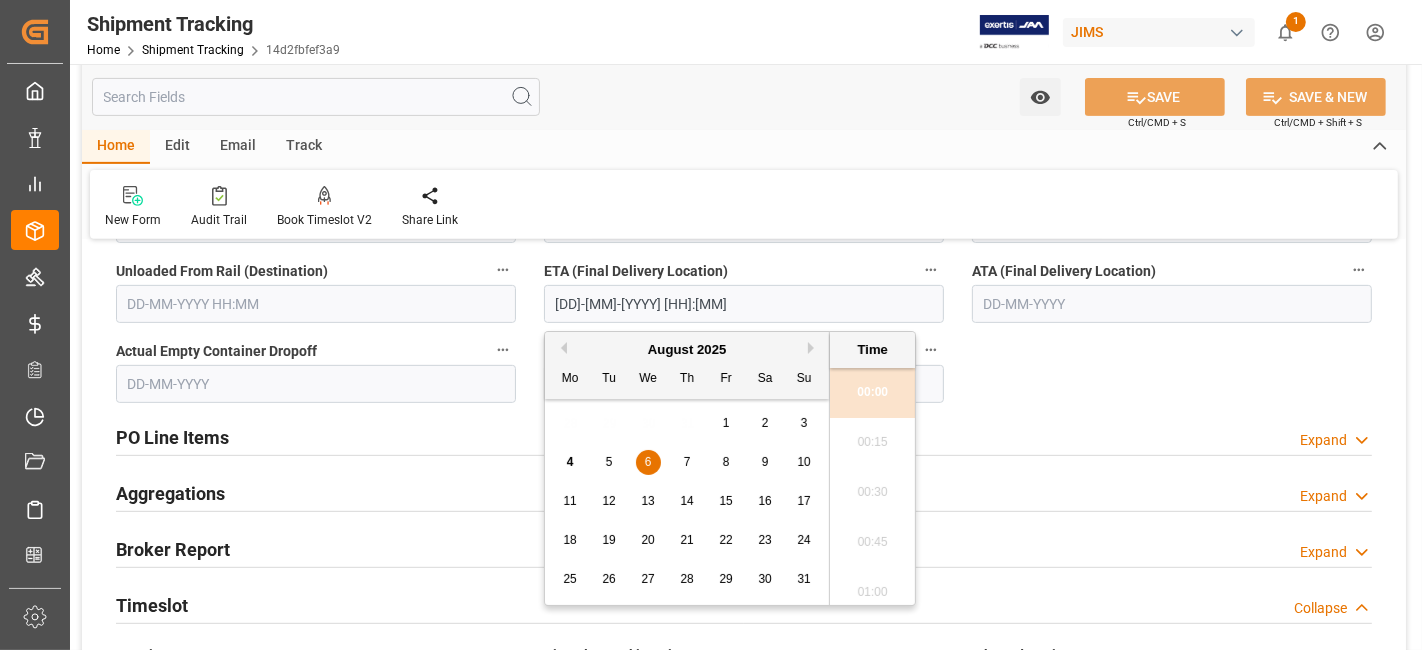 click on "06-08-2025 00:00" at bounding box center (744, 304) 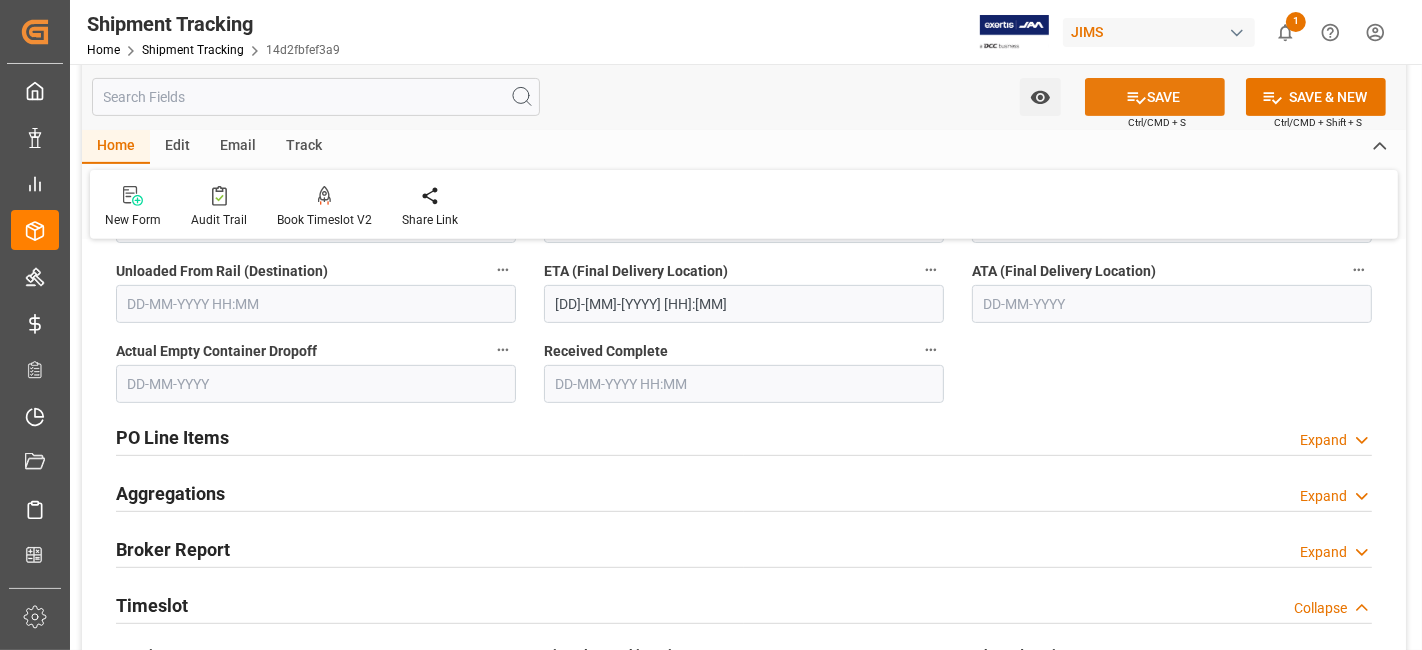 click on "SAVE" at bounding box center [1155, 97] 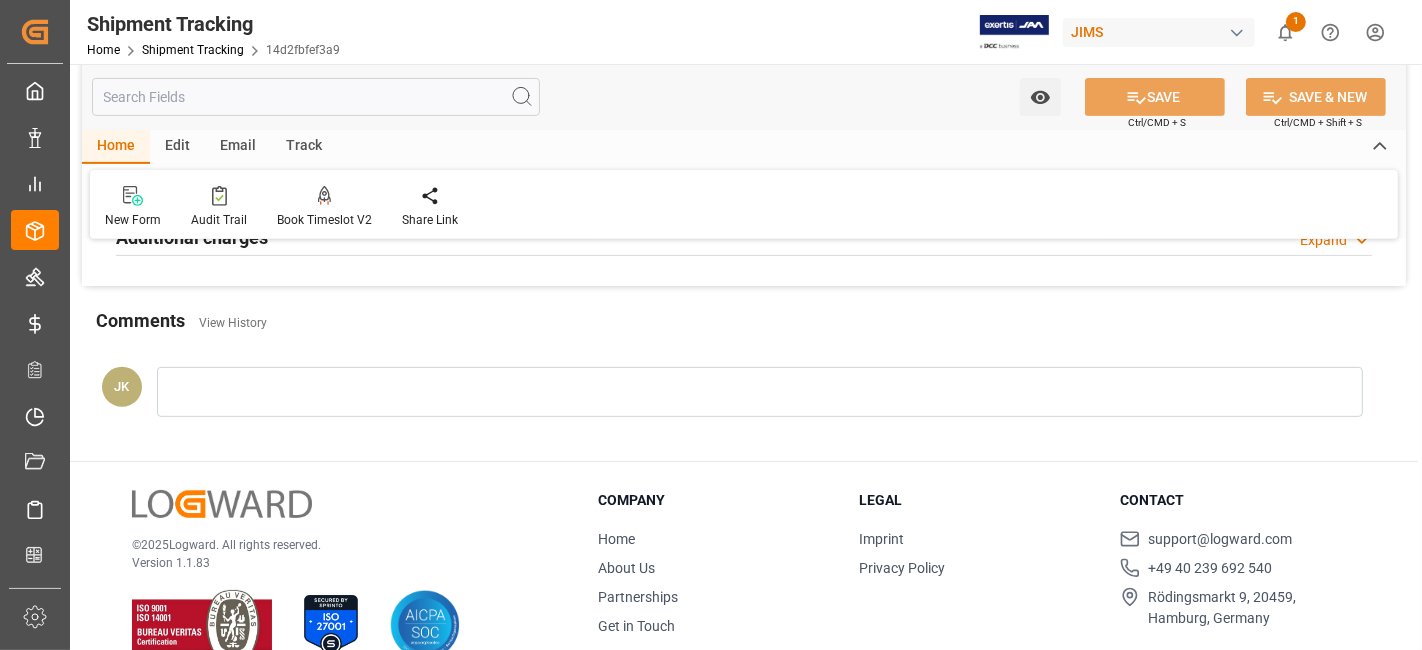 scroll, scrollTop: 187, scrollLeft: 0, axis: vertical 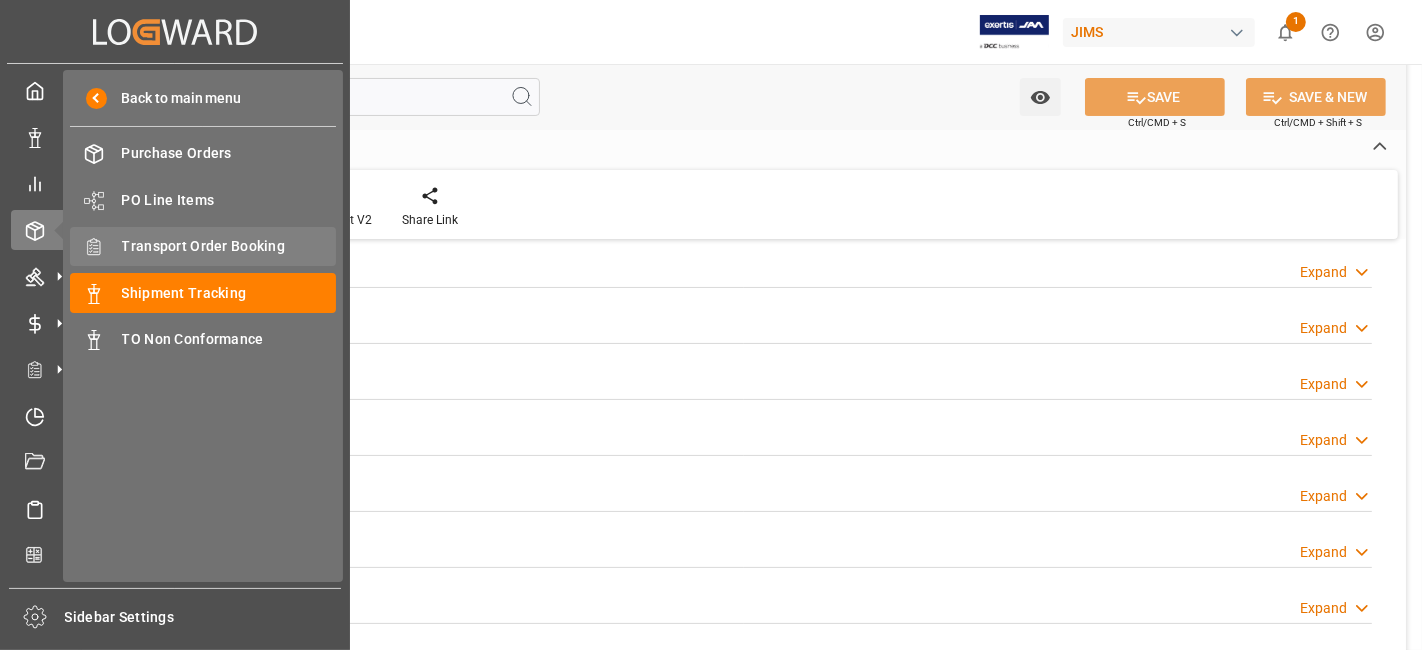 click on "Transport Order Booking" at bounding box center [229, 246] 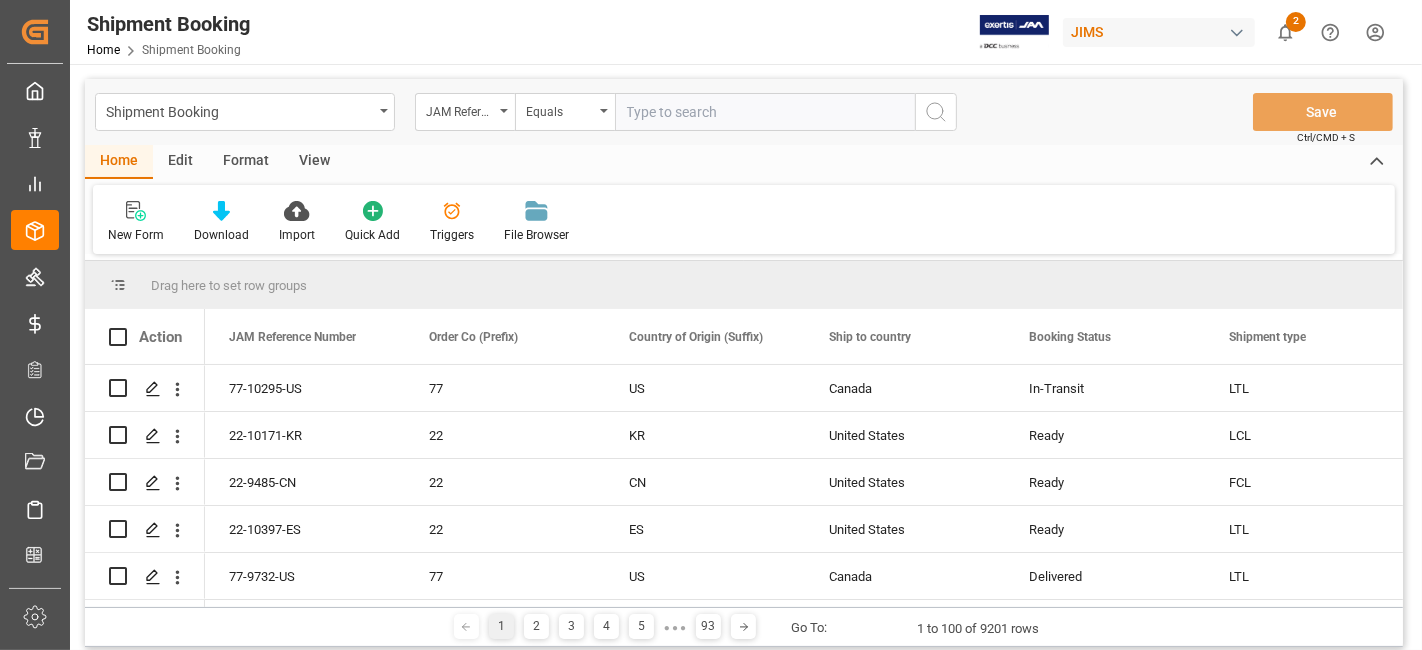 click at bounding box center [765, 112] 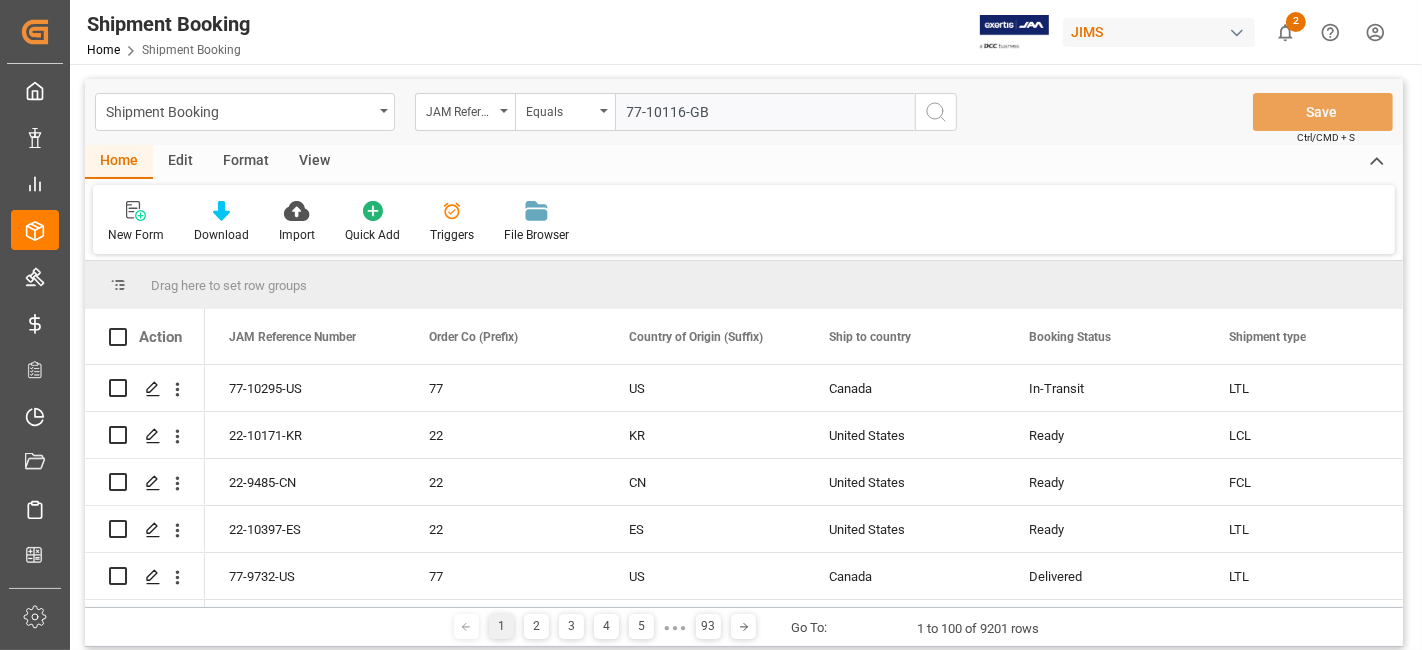 type on "77-10116-GB" 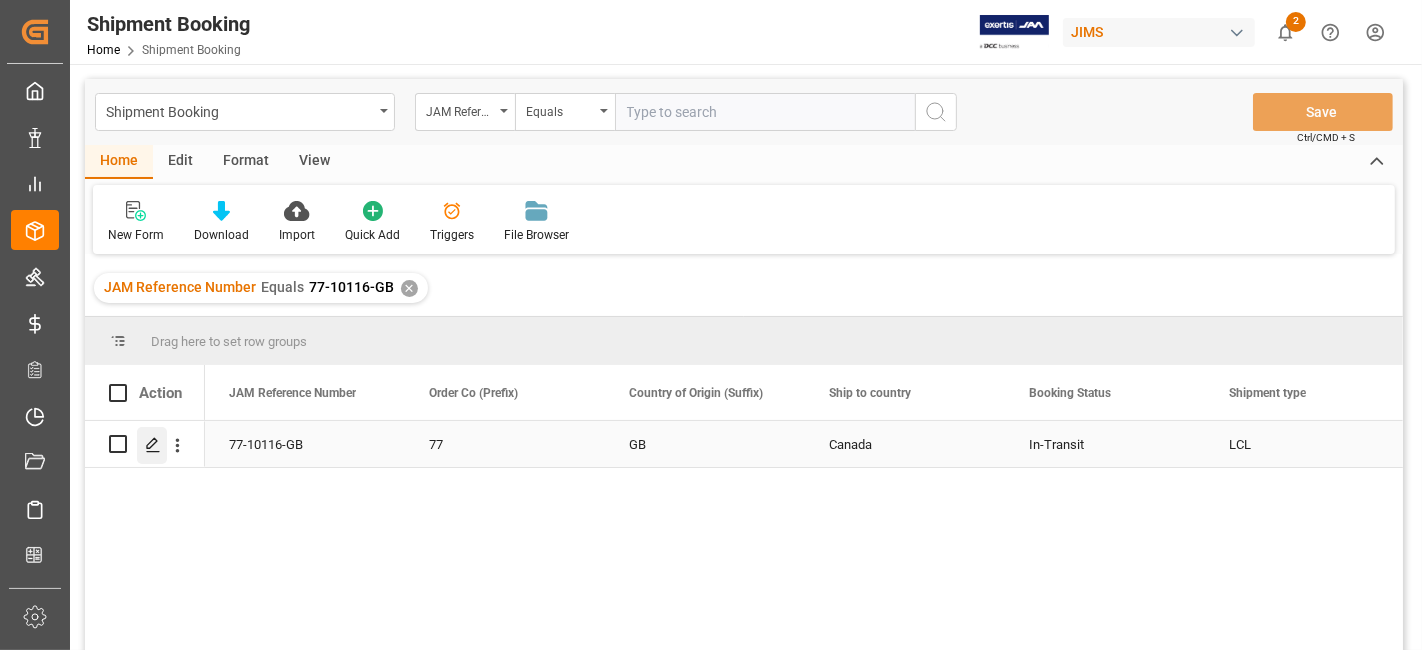 click 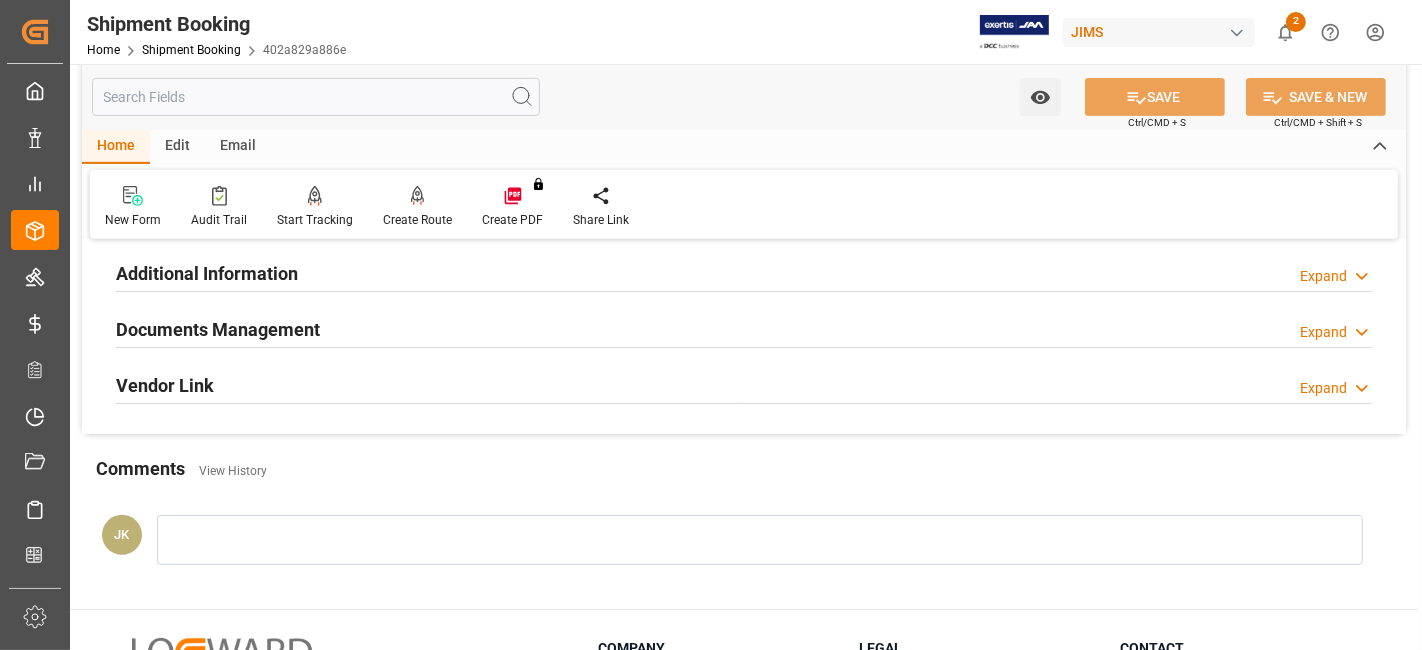 click on "Documents Management" at bounding box center (218, 329) 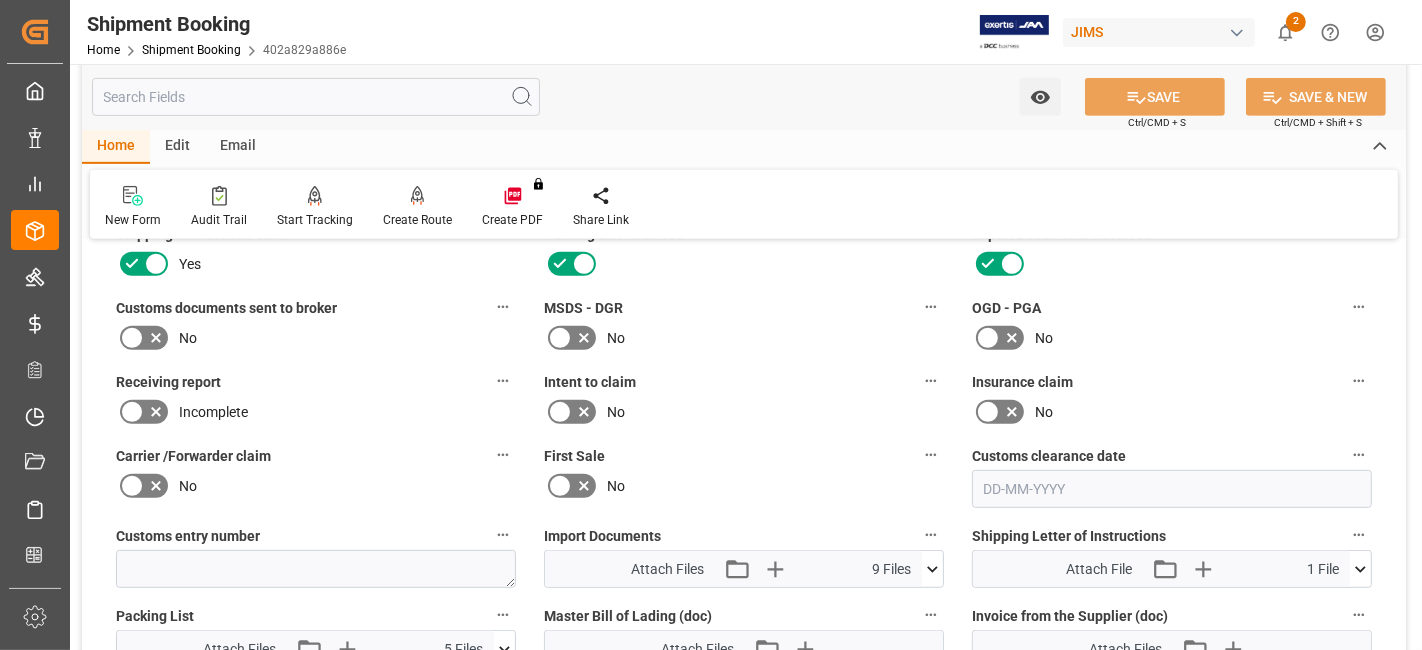 scroll, scrollTop: 777, scrollLeft: 0, axis: vertical 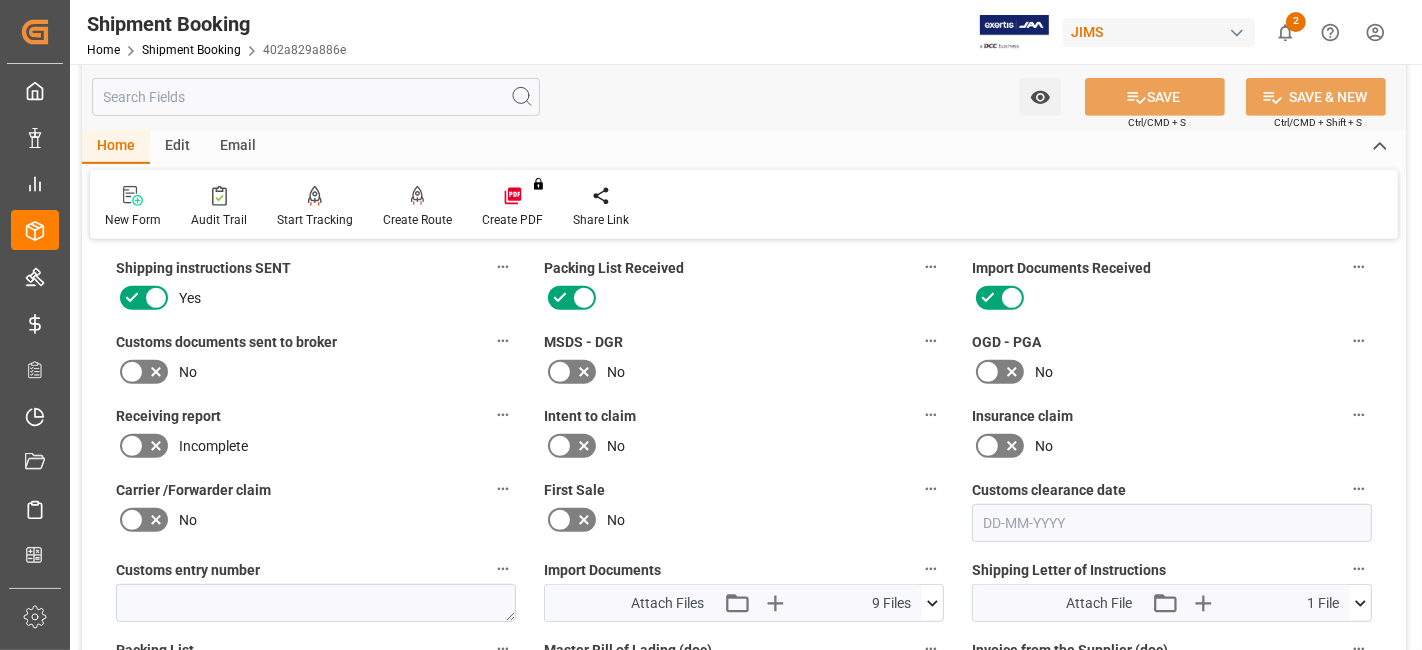 click 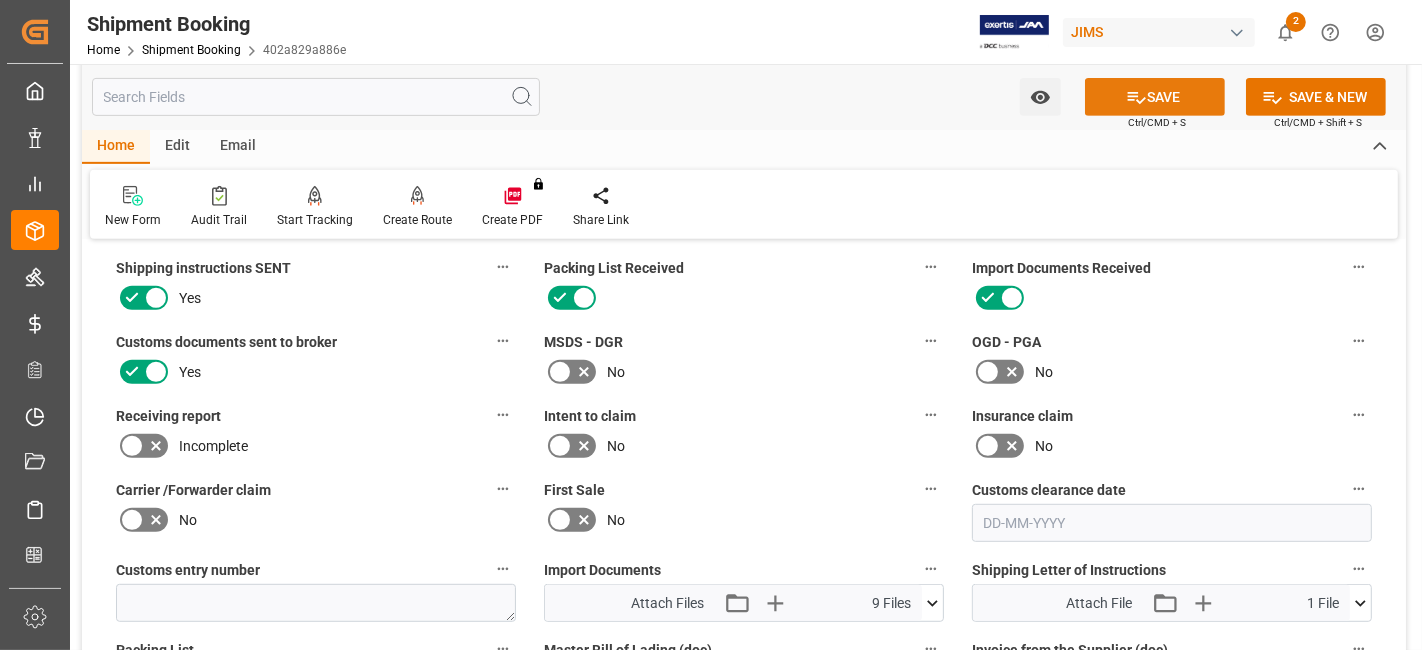 click 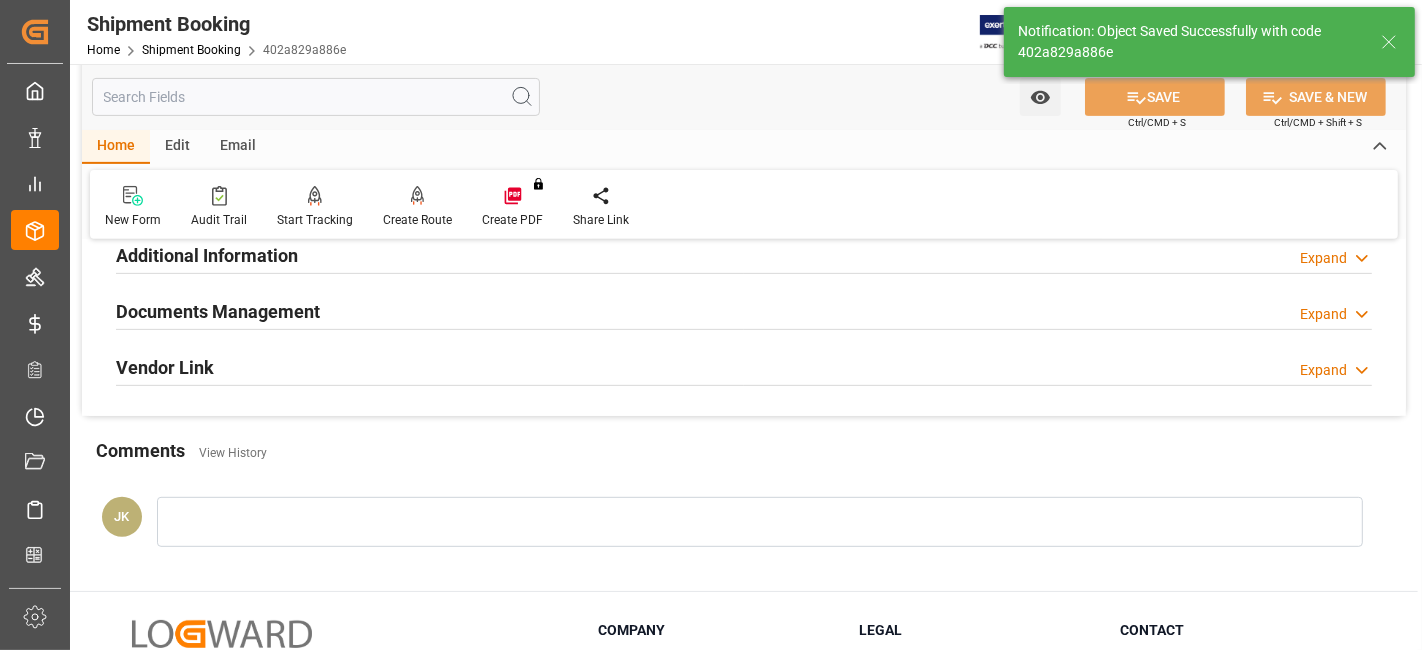 scroll, scrollTop: 555, scrollLeft: 0, axis: vertical 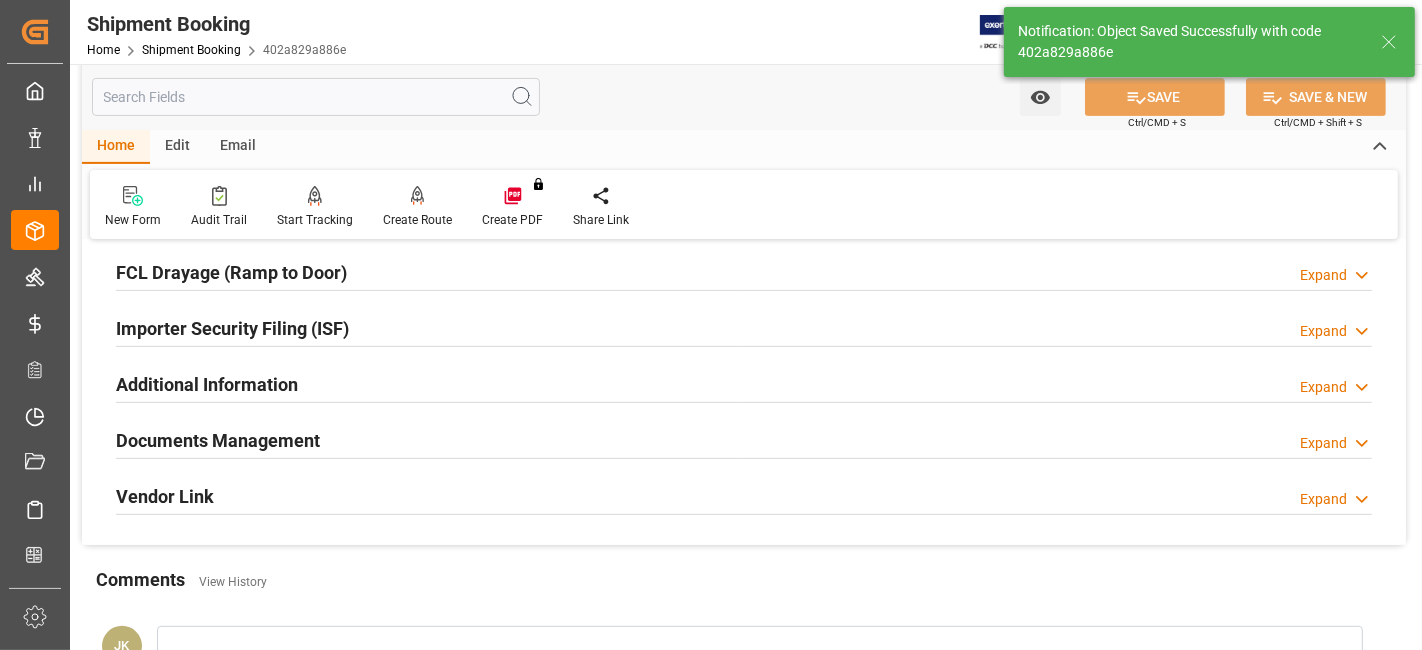 click on "Documents Management" at bounding box center [218, 440] 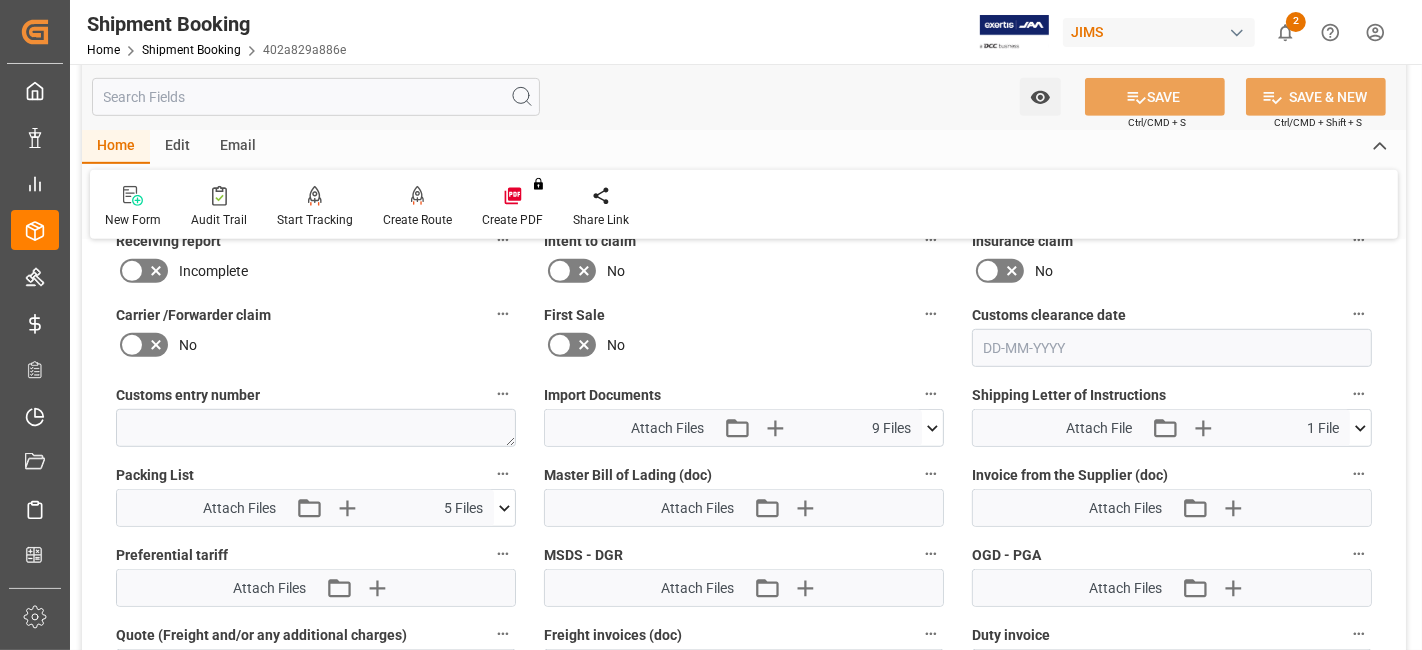 scroll, scrollTop: 1111, scrollLeft: 0, axis: vertical 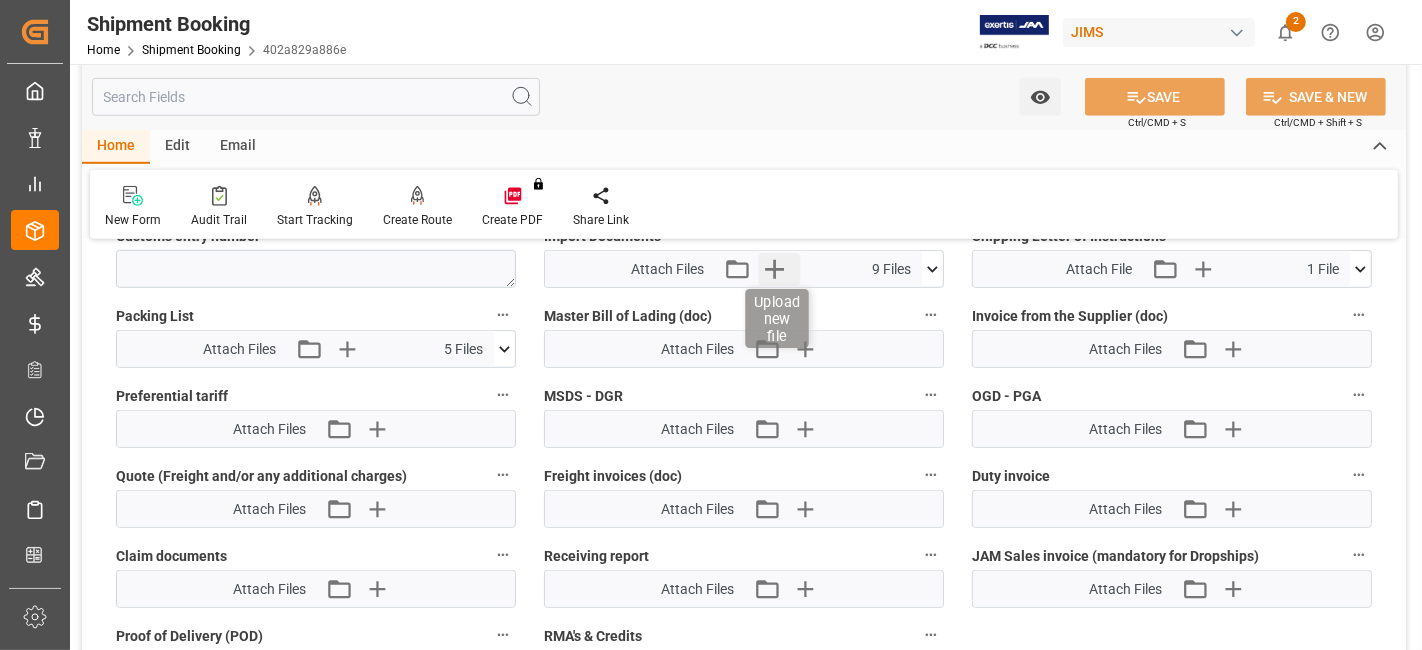 click 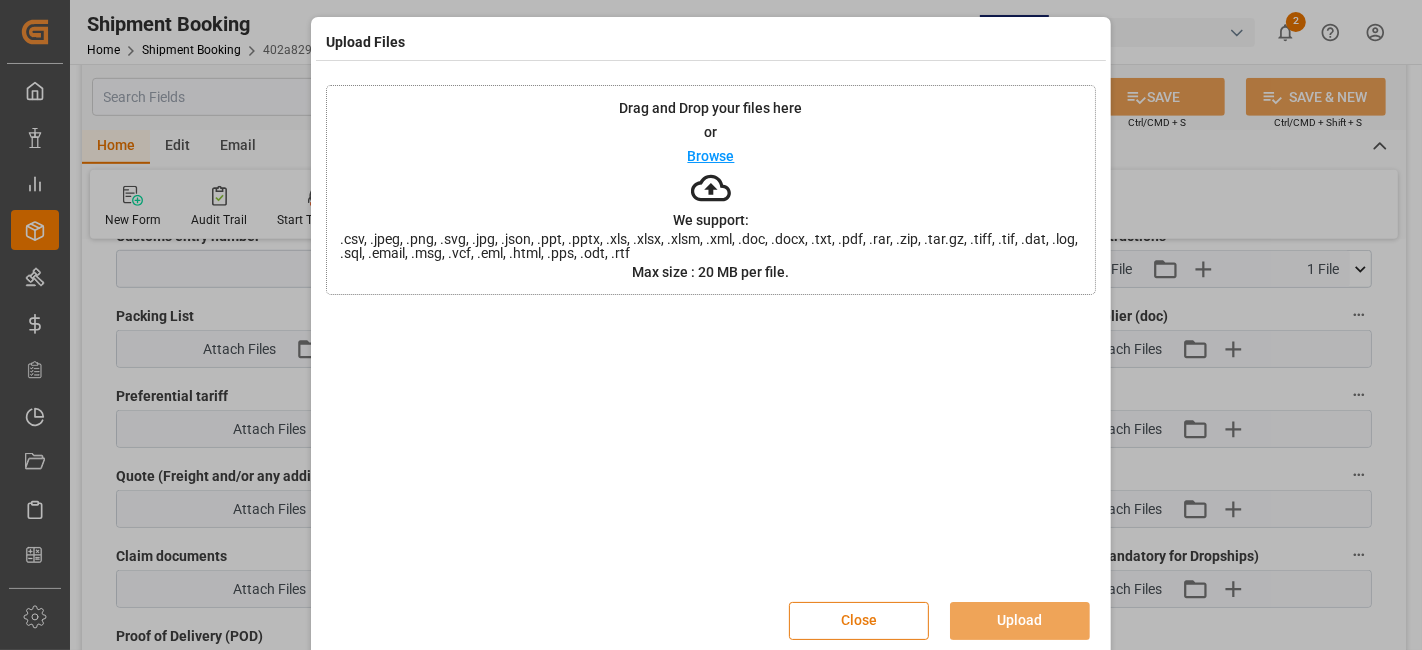 click on "Close" at bounding box center [859, 621] 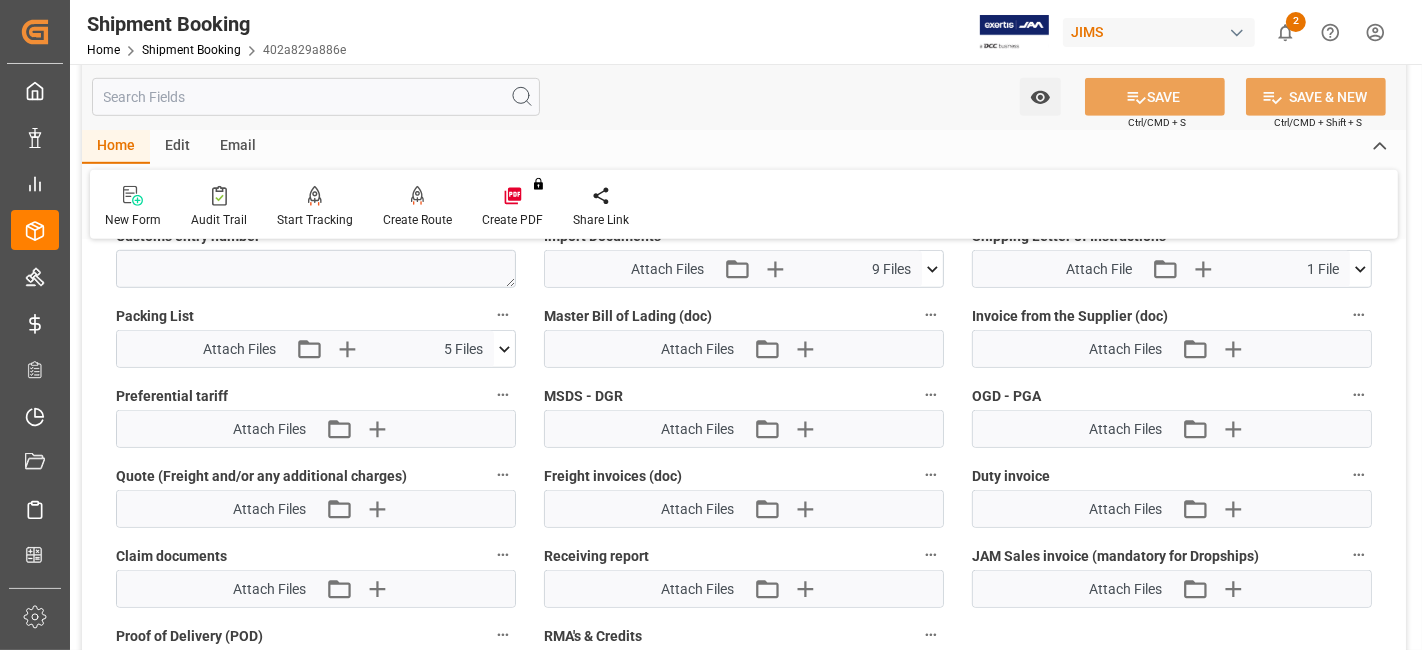 scroll, scrollTop: 1000, scrollLeft: 0, axis: vertical 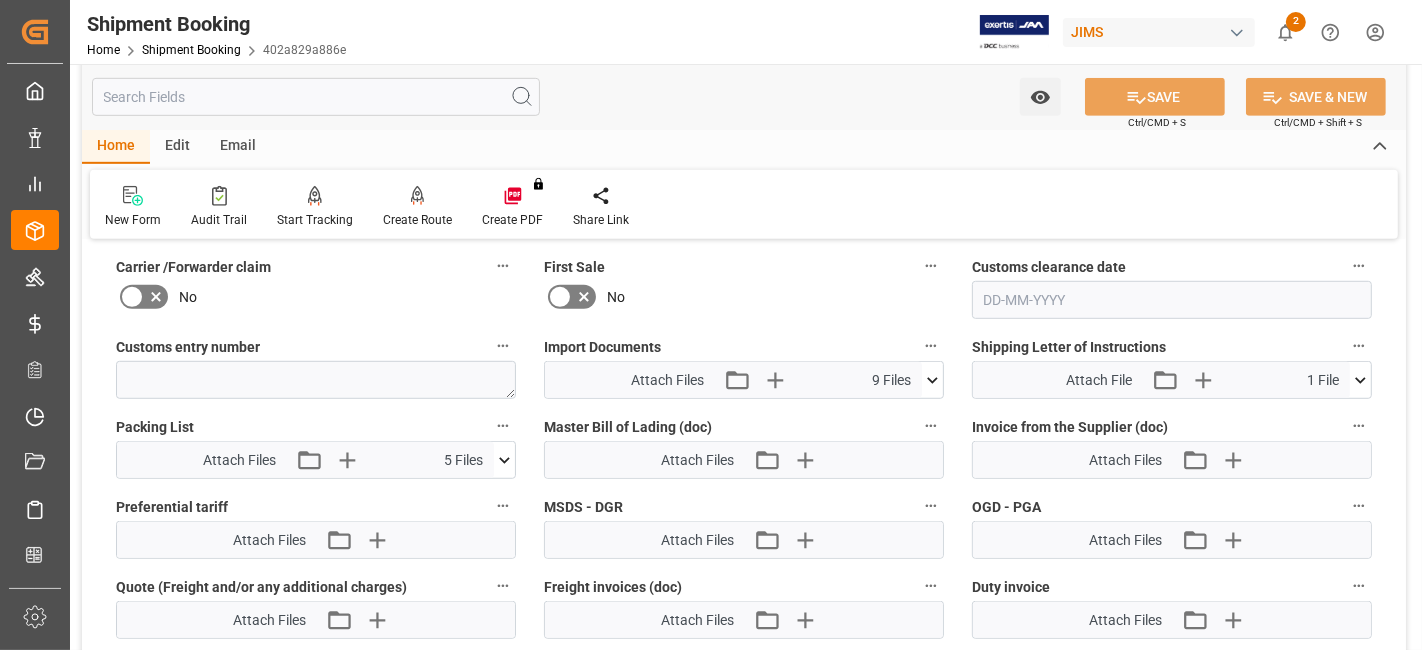 click 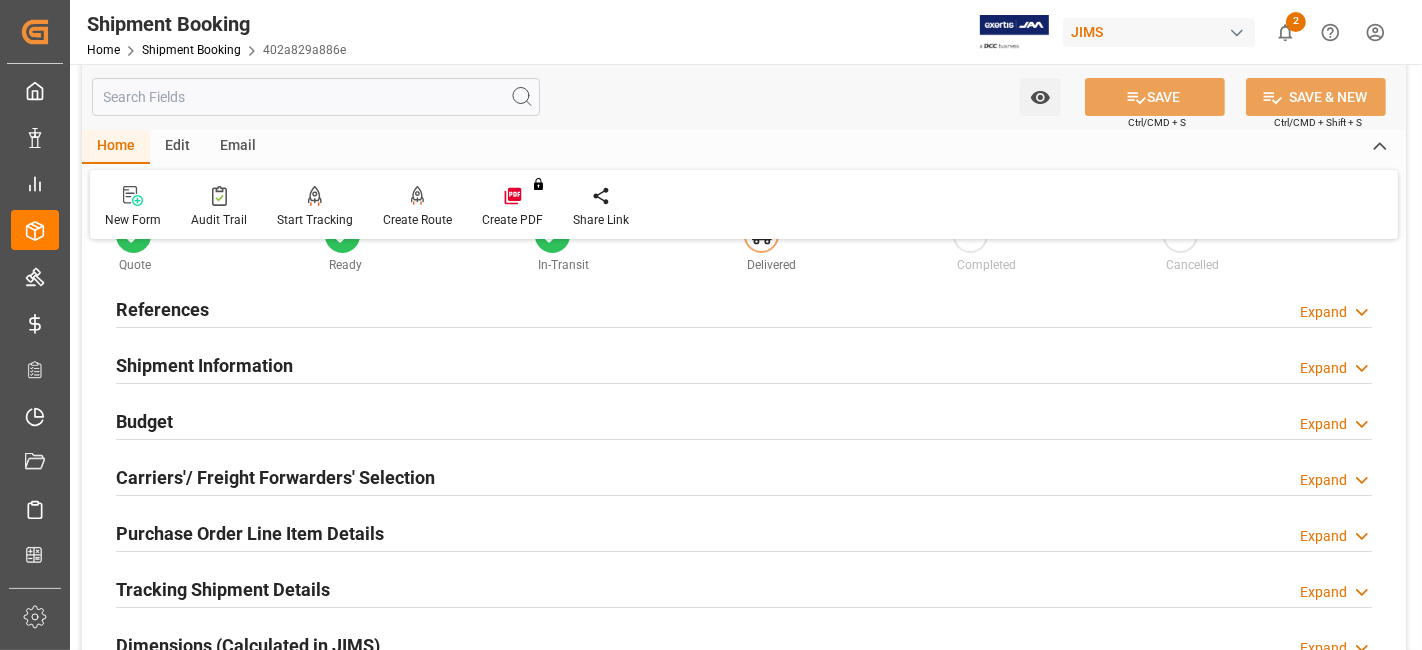 scroll, scrollTop: 0, scrollLeft: 0, axis: both 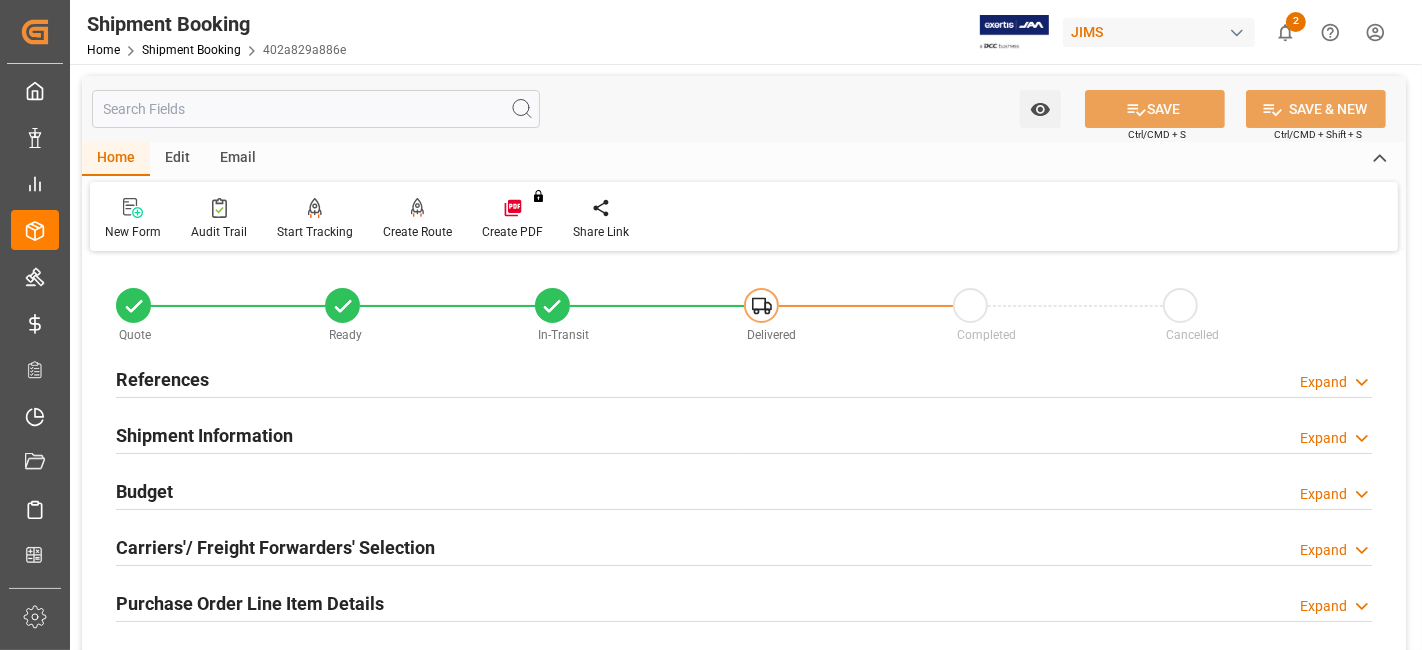 click on "References Expand" at bounding box center [744, 378] 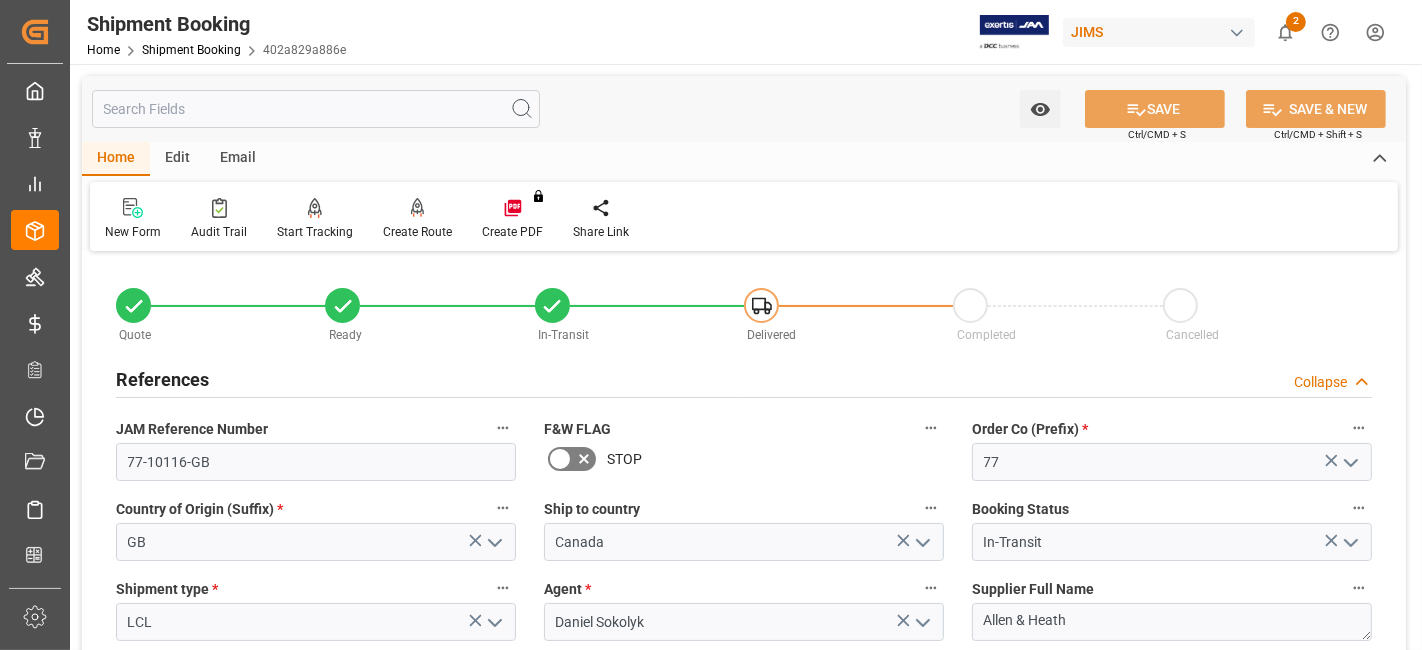 click on "References Collapse" at bounding box center [744, 378] 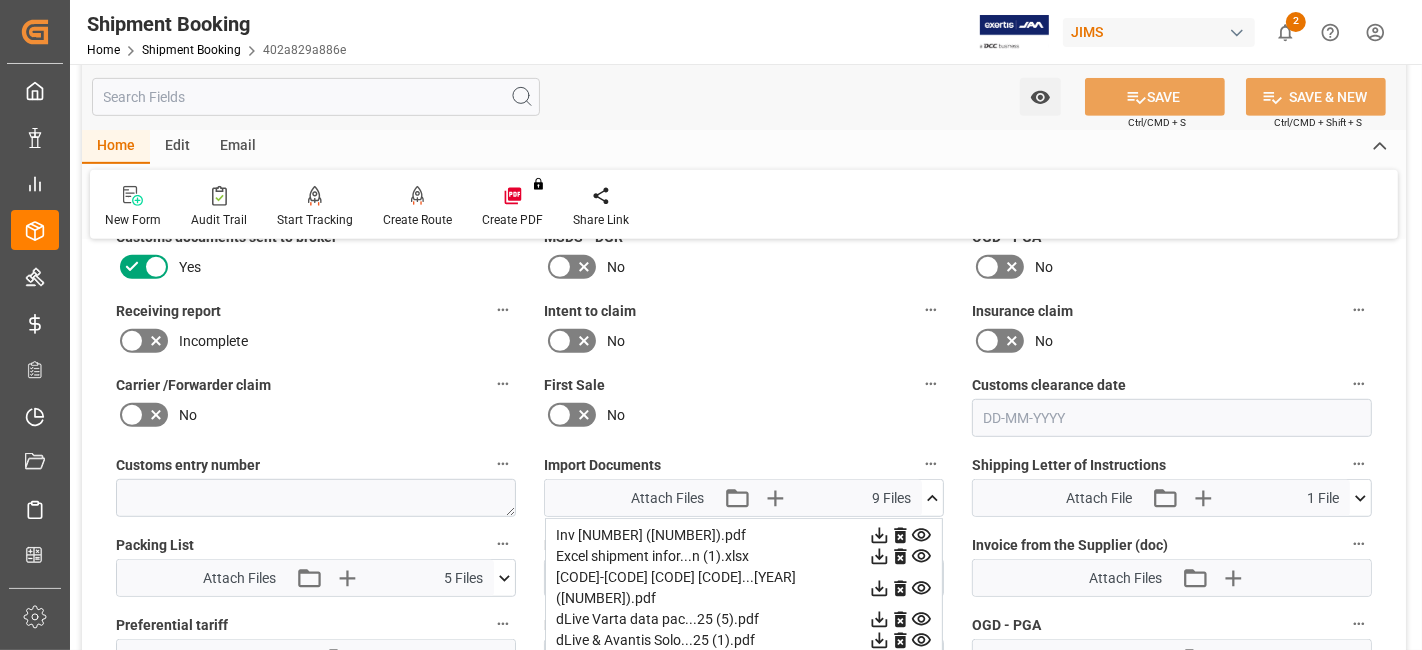 scroll, scrollTop: 1000, scrollLeft: 0, axis: vertical 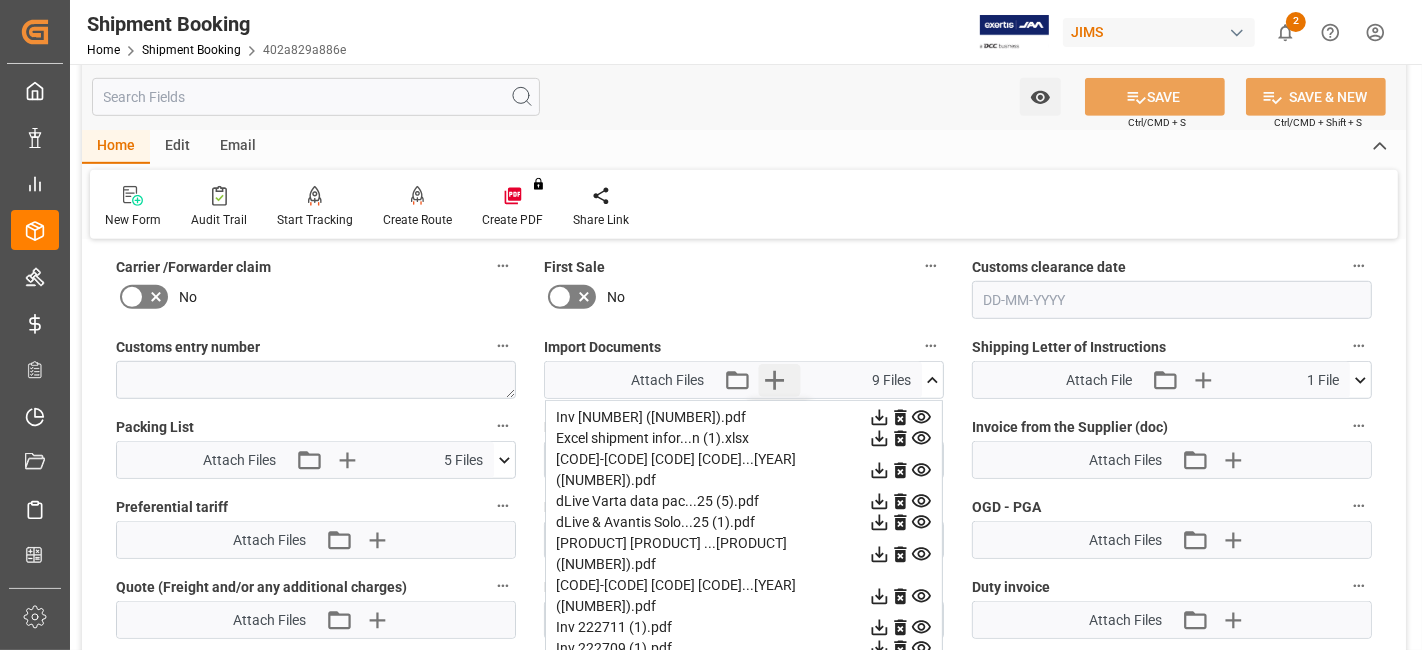 click 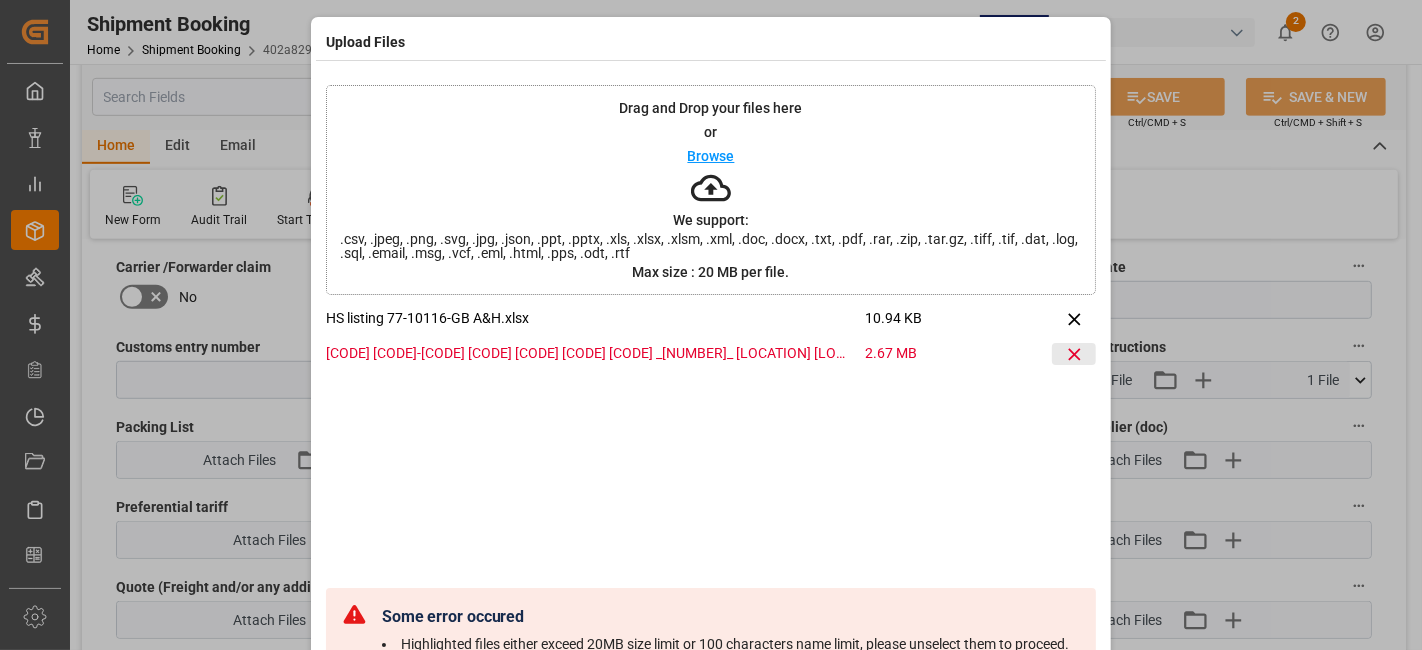 click 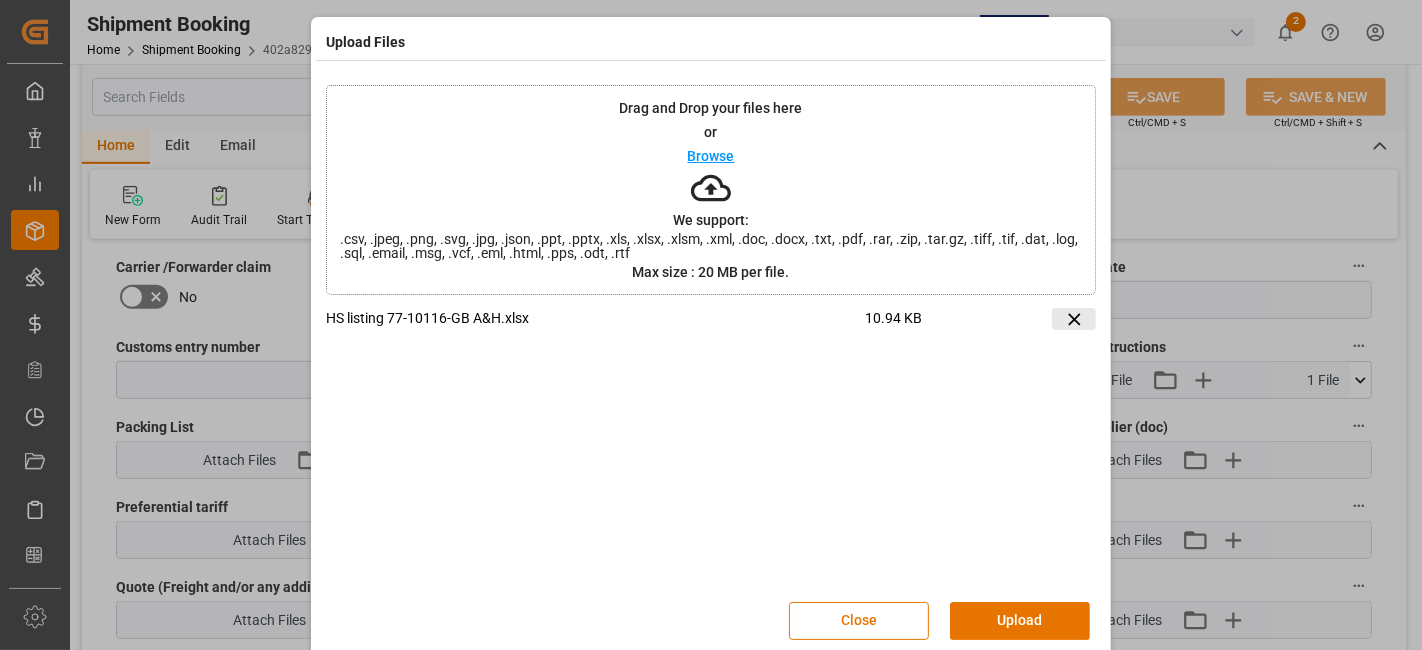 click 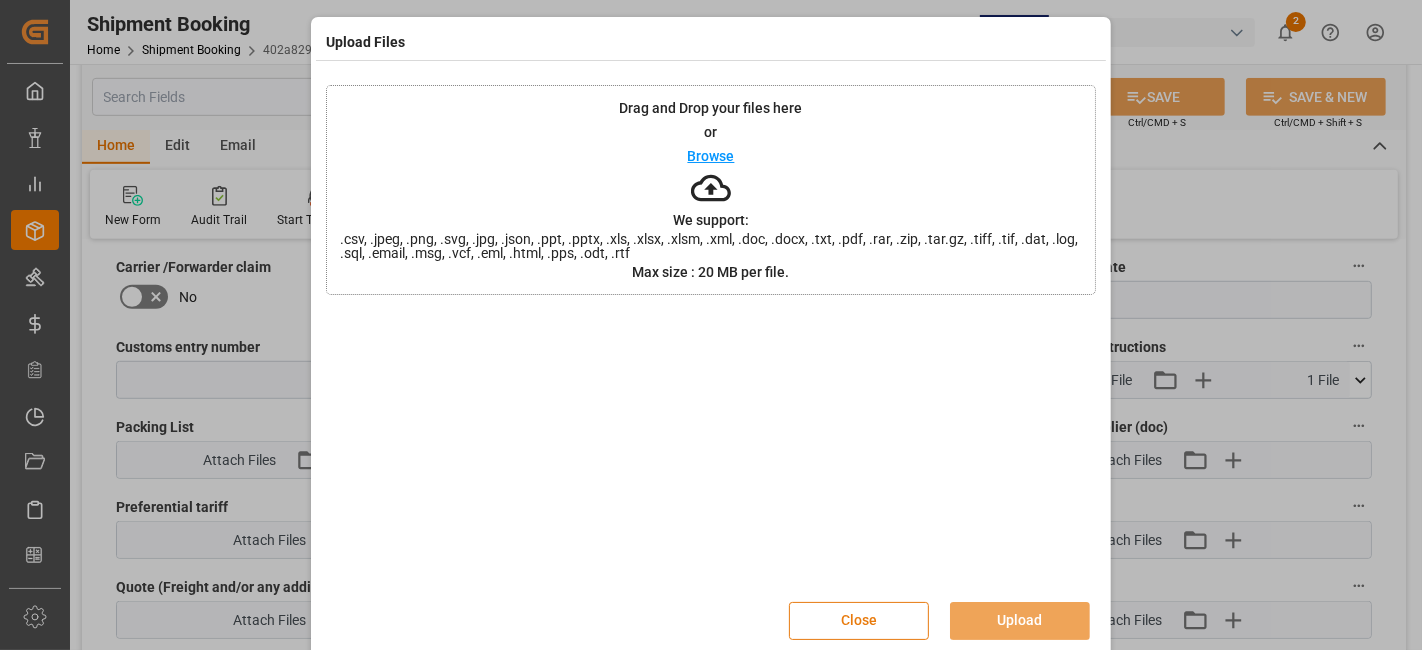 click on "Close" at bounding box center (859, 621) 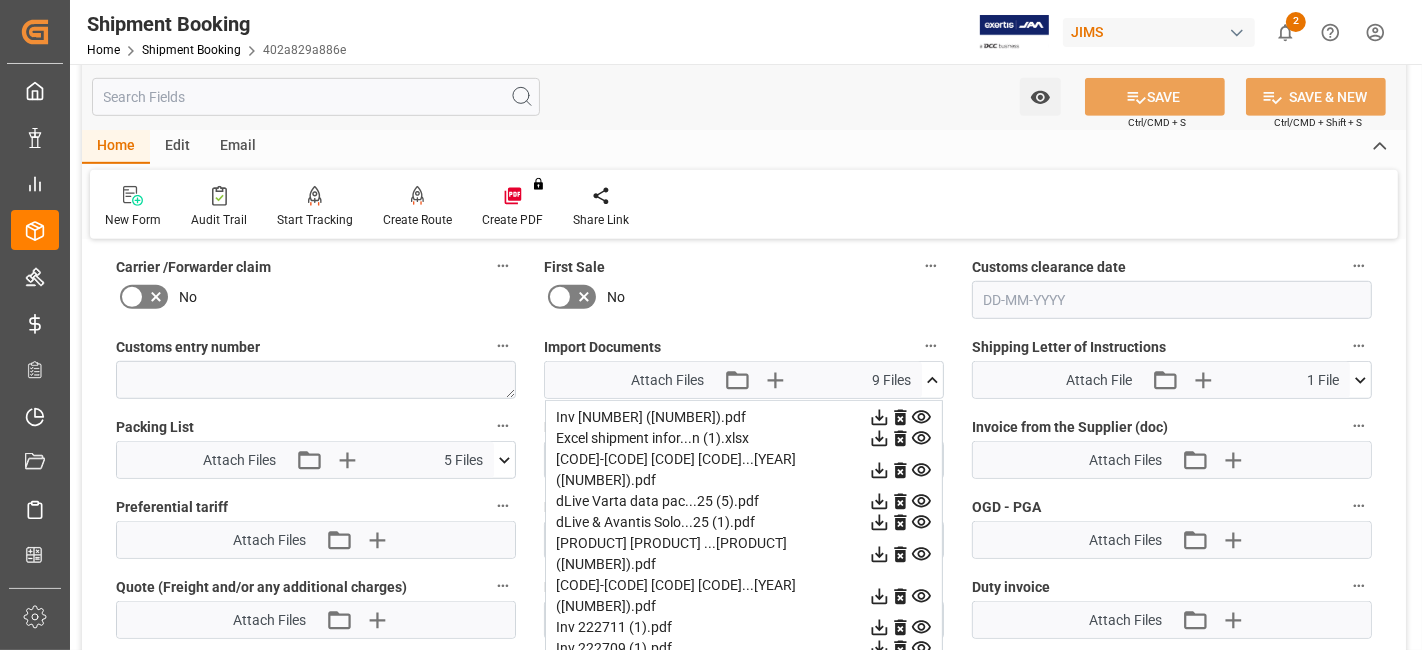 click on "No" at bounding box center (744, 297) 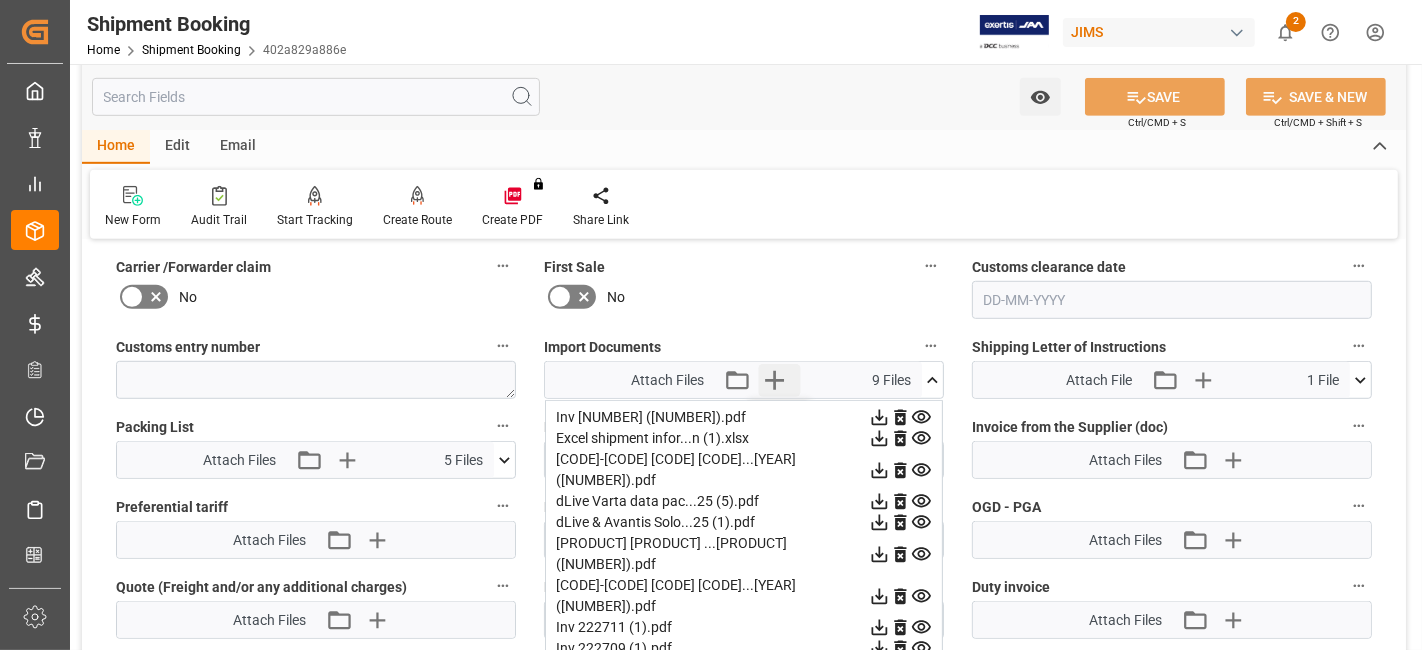 click 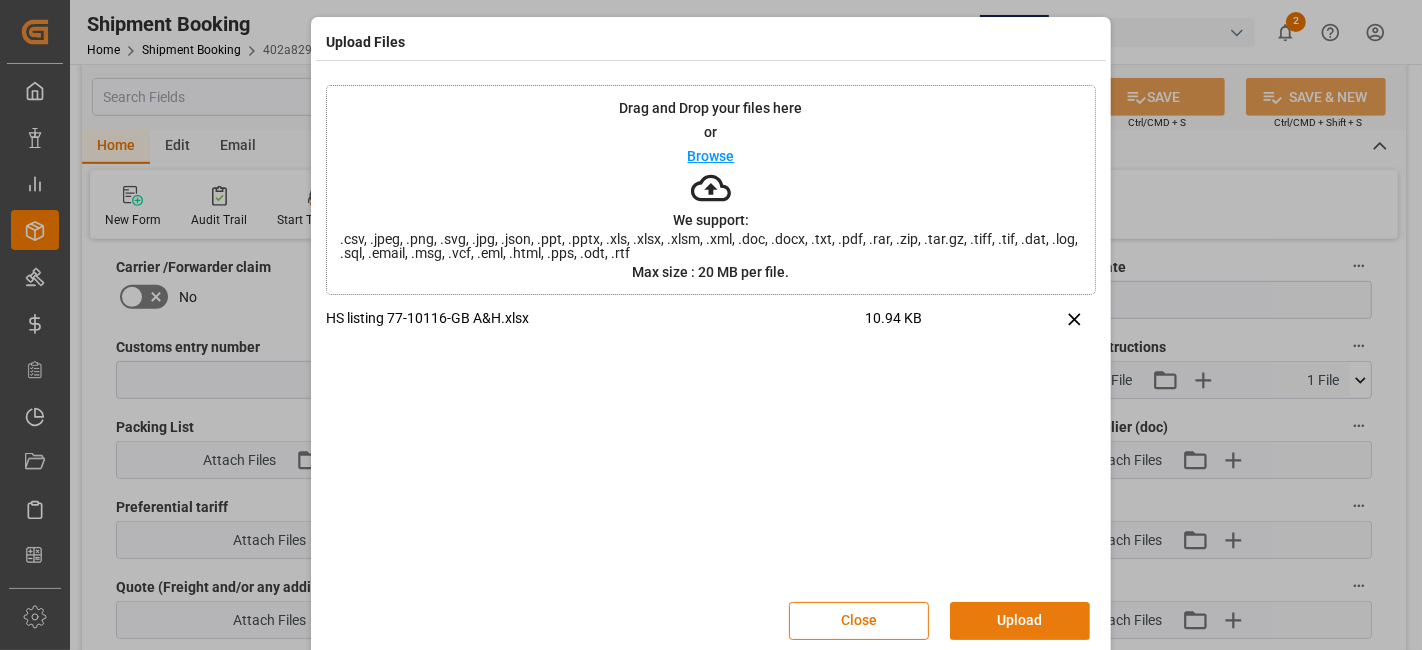 click on "Upload" at bounding box center (1020, 621) 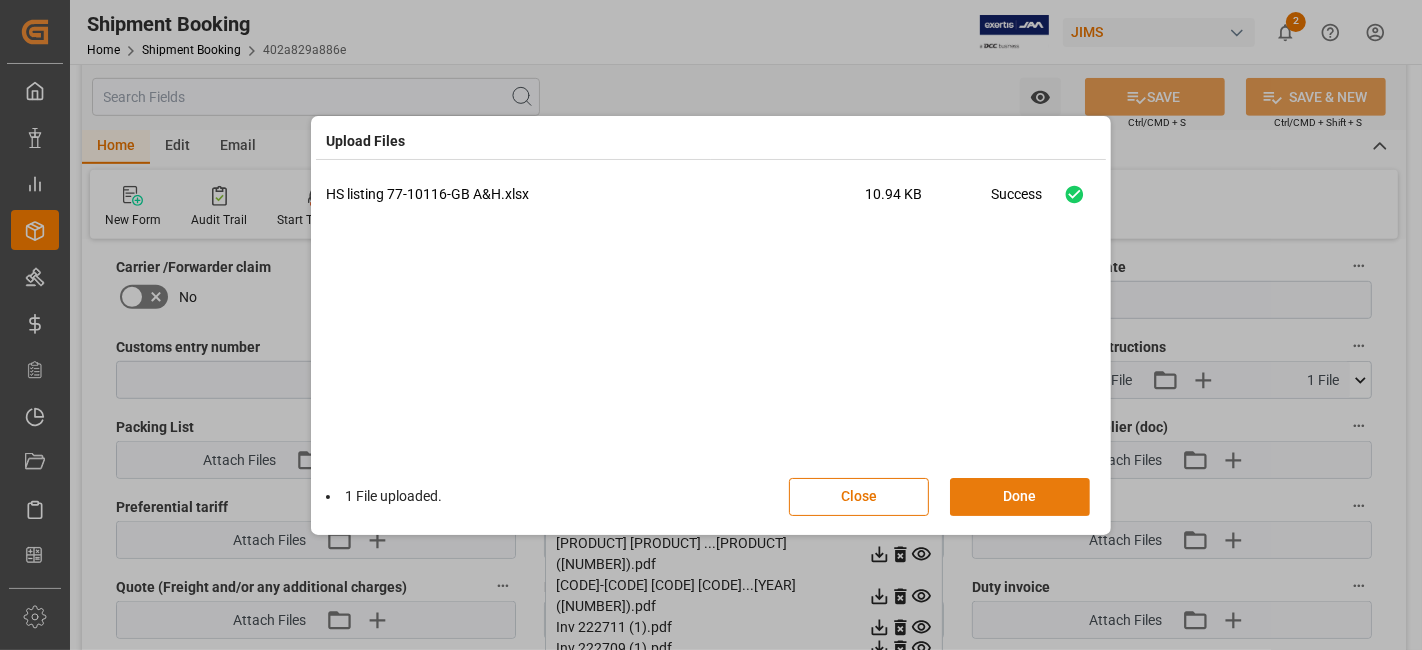 click on "Done" at bounding box center (1020, 497) 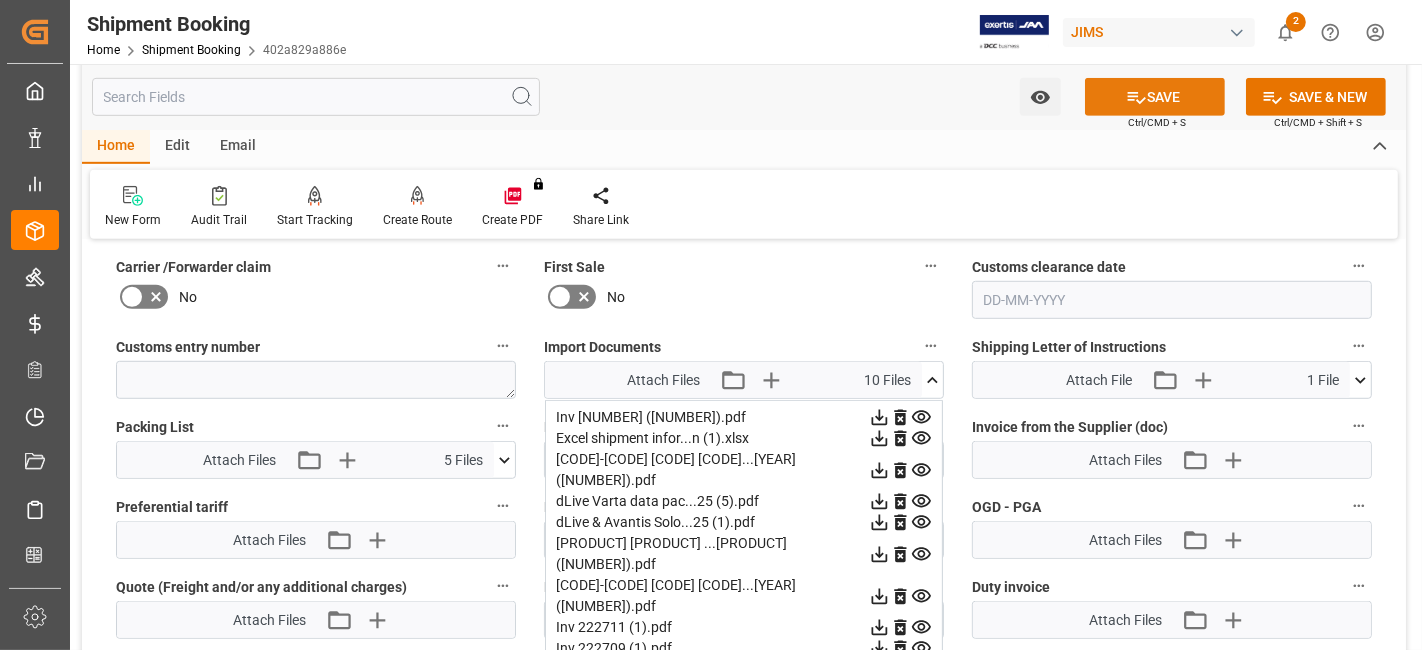 click 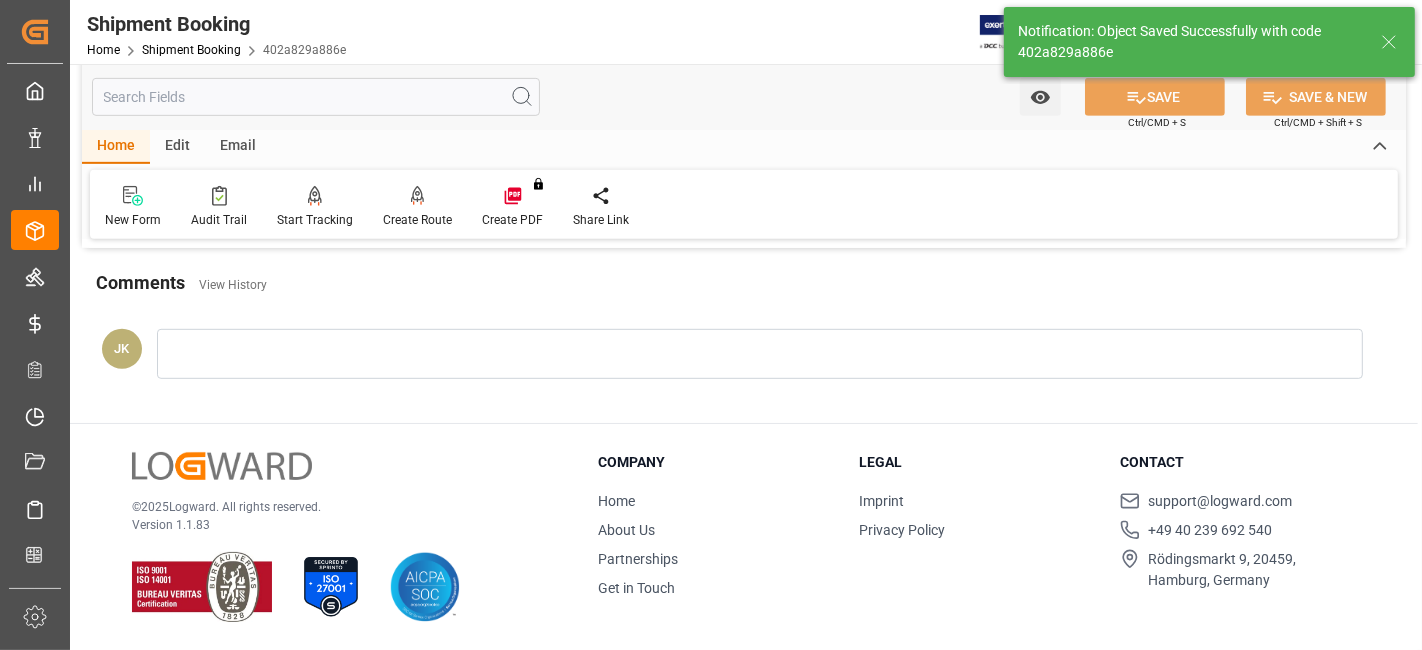 scroll, scrollTop: 846, scrollLeft: 0, axis: vertical 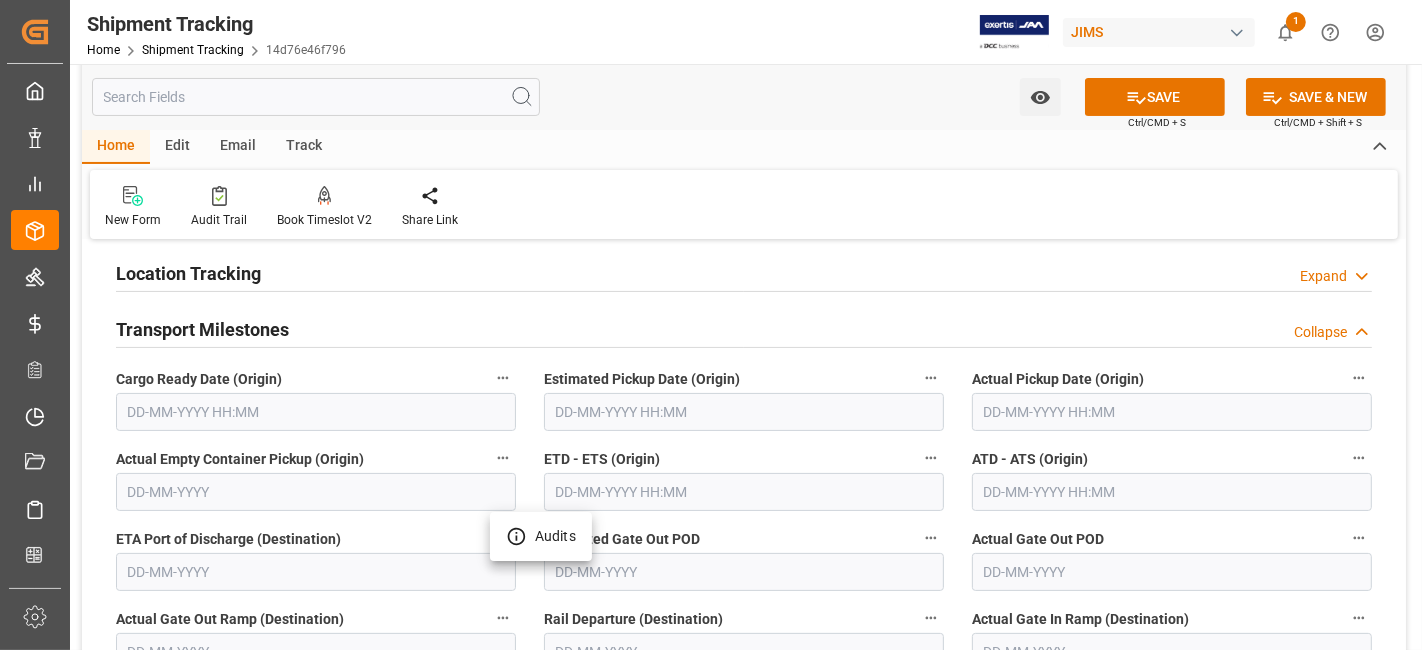 click at bounding box center (711, 325) 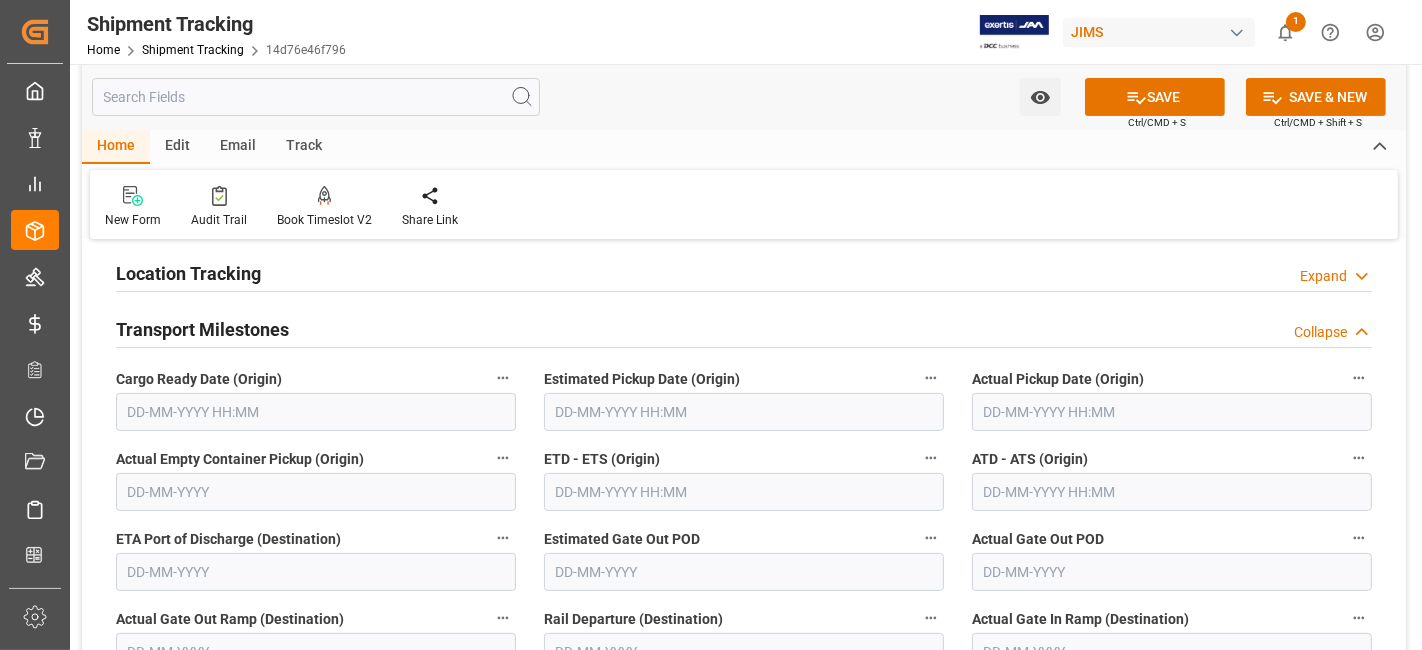 click on "Transport Milestones" at bounding box center [202, 329] 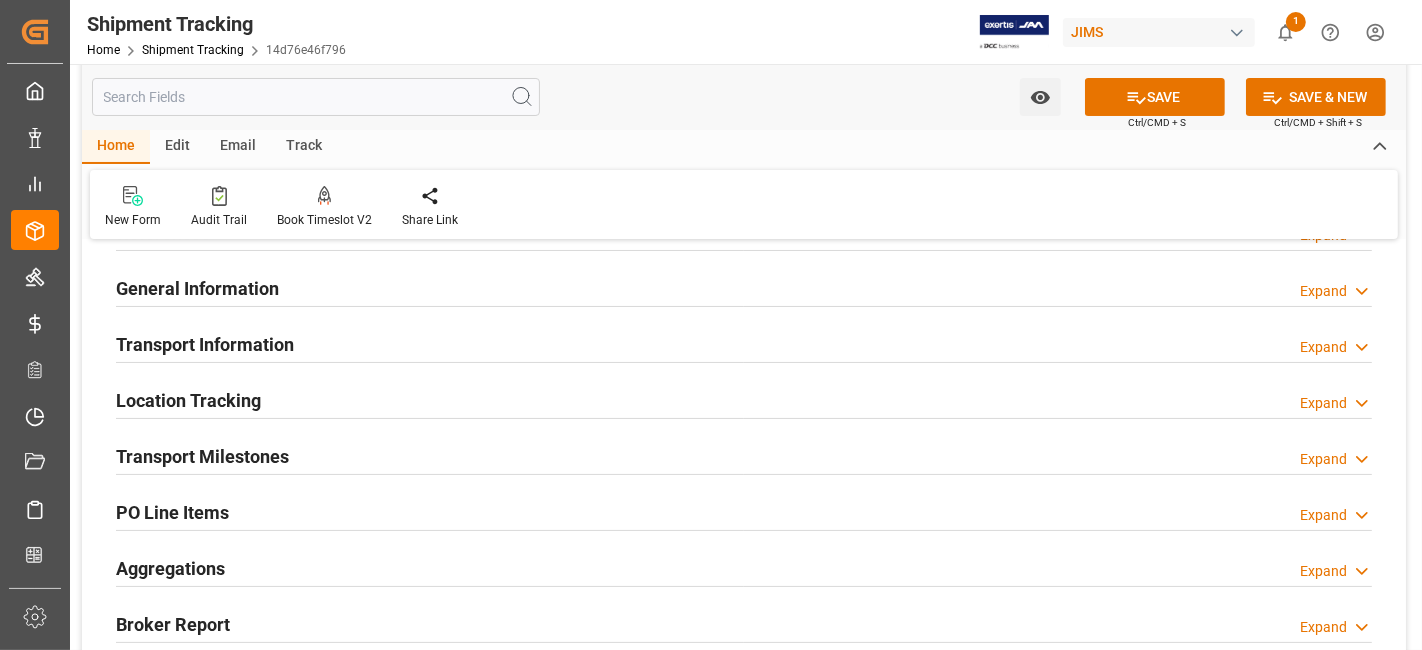 scroll, scrollTop: 0, scrollLeft: 0, axis: both 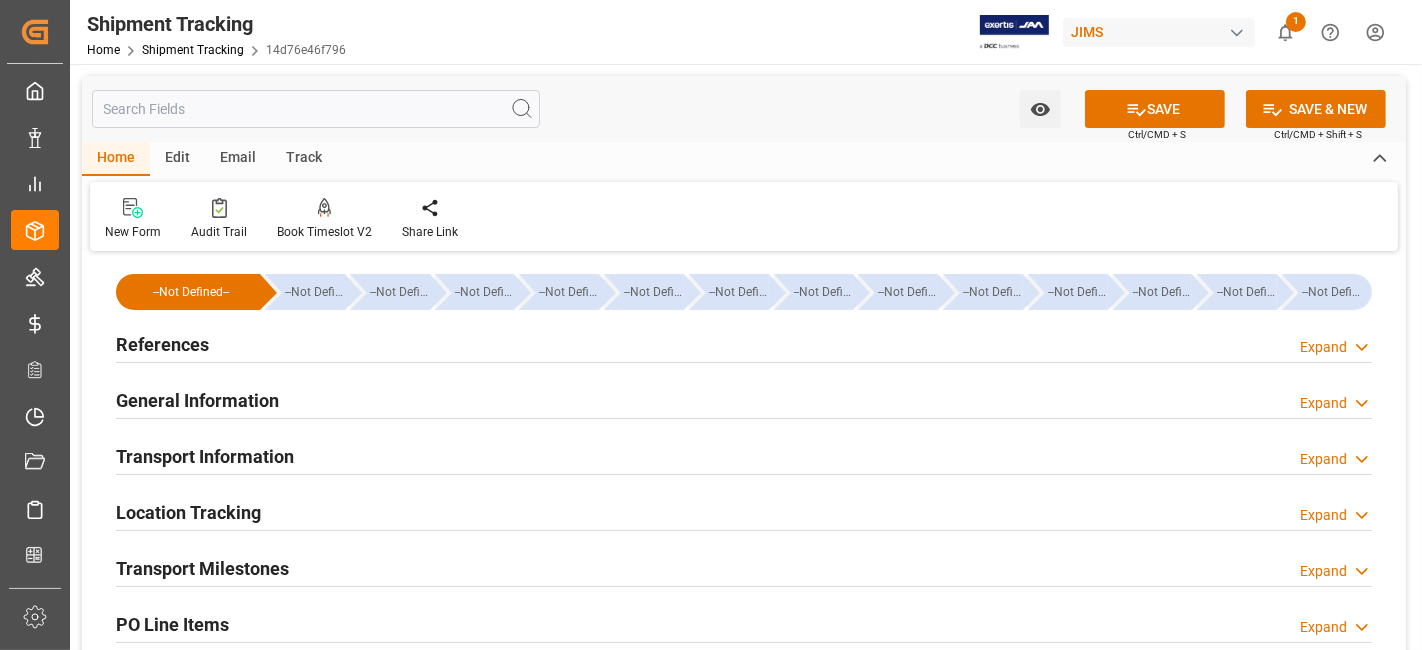 click on "References Expand" at bounding box center [744, 343] 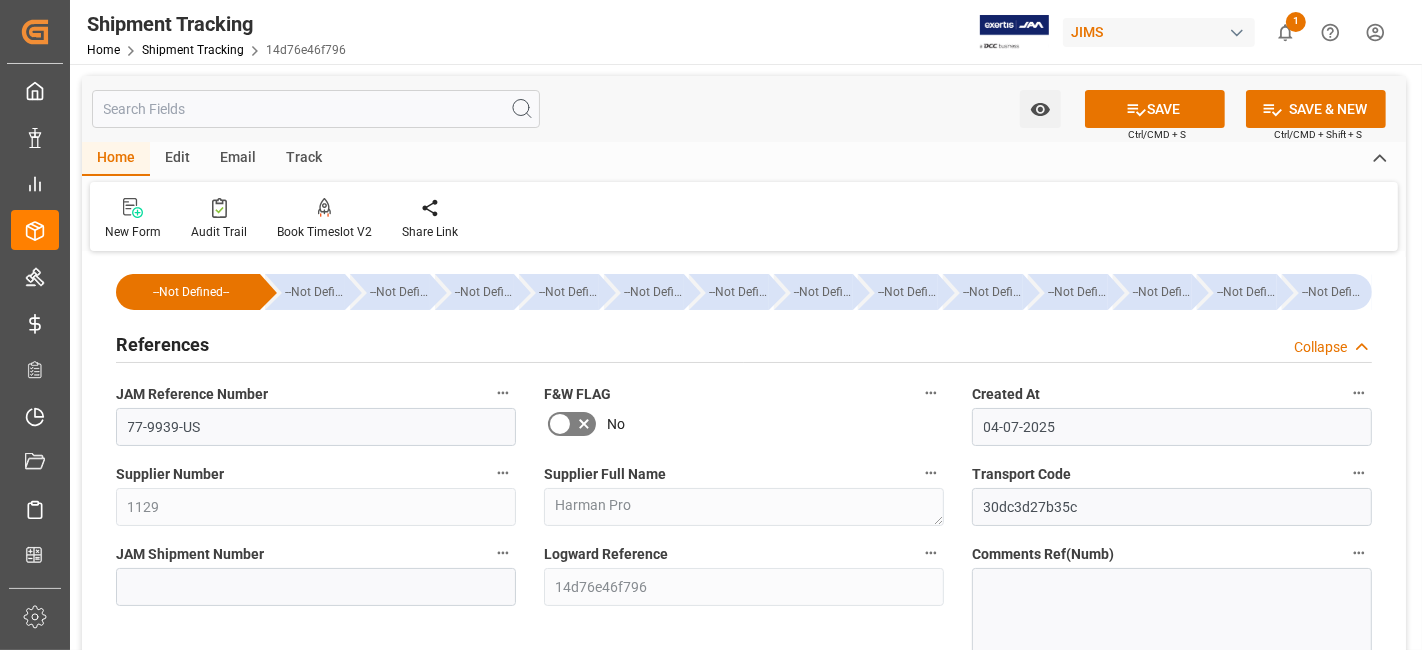 click on "References Collapse" at bounding box center (744, 343) 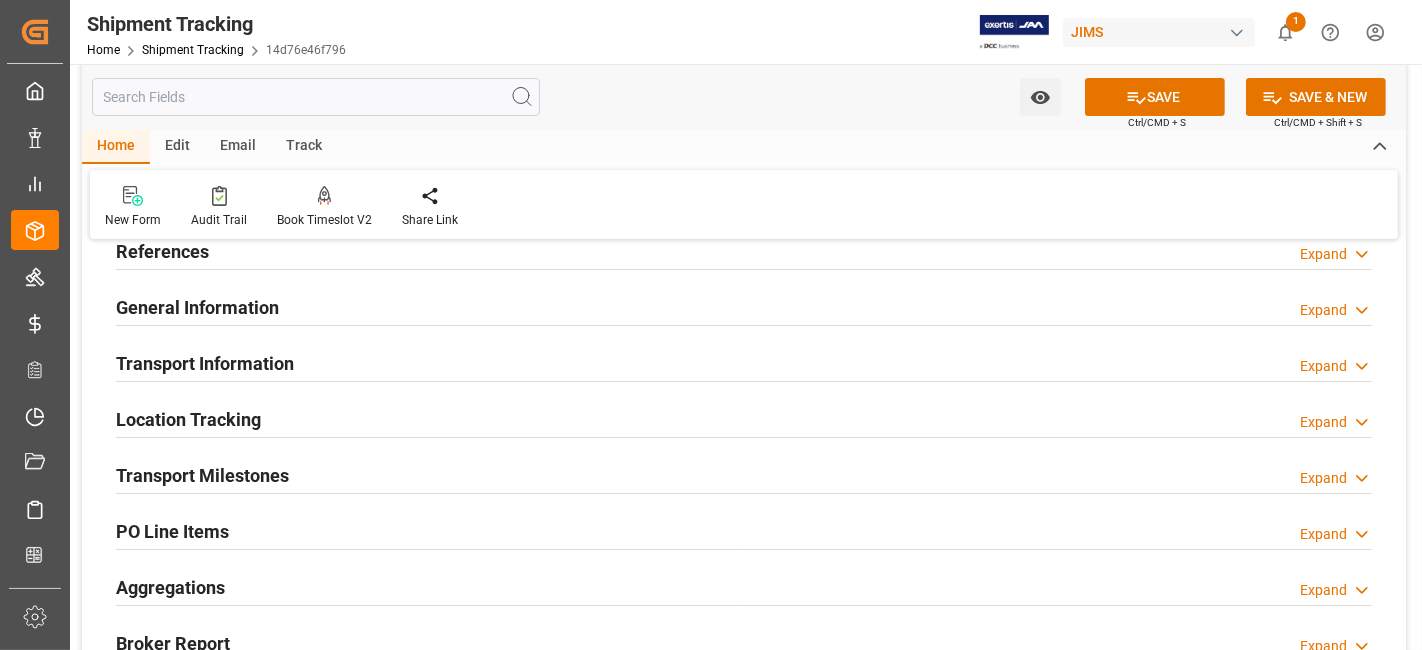 scroll, scrollTop: 222, scrollLeft: 0, axis: vertical 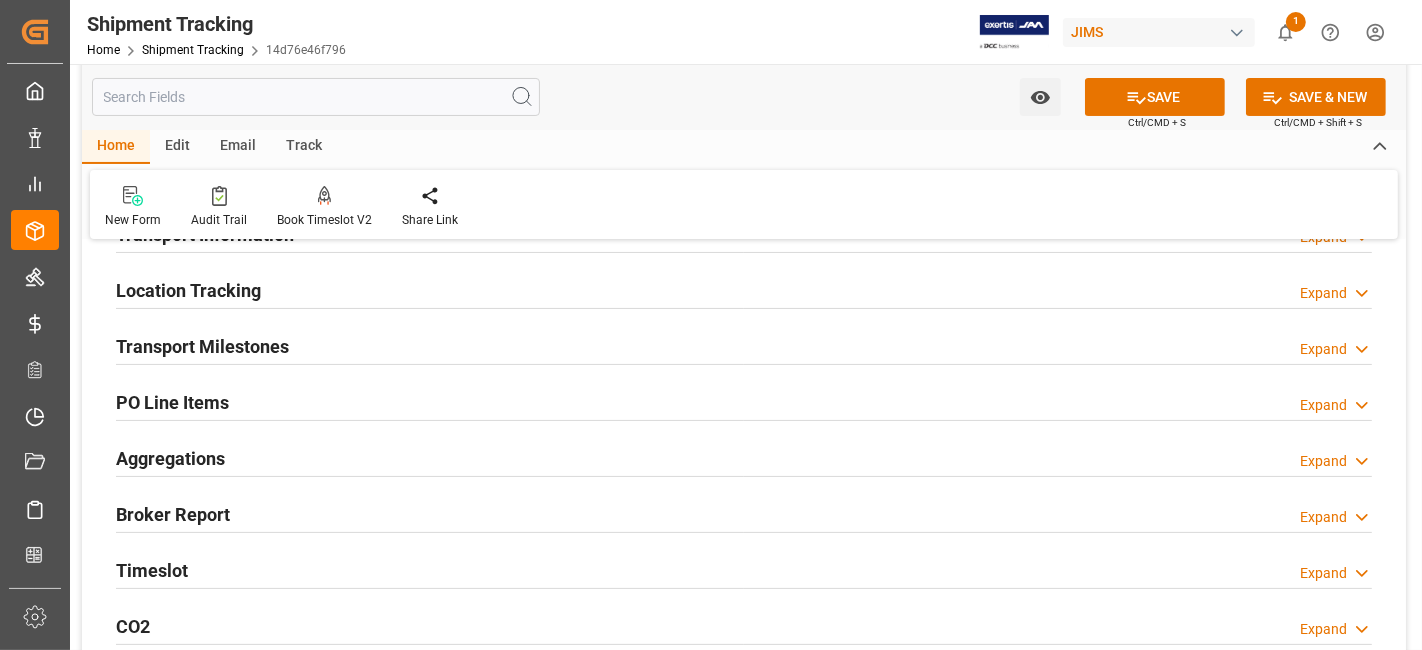 click on "Transport Milestones" at bounding box center (202, 346) 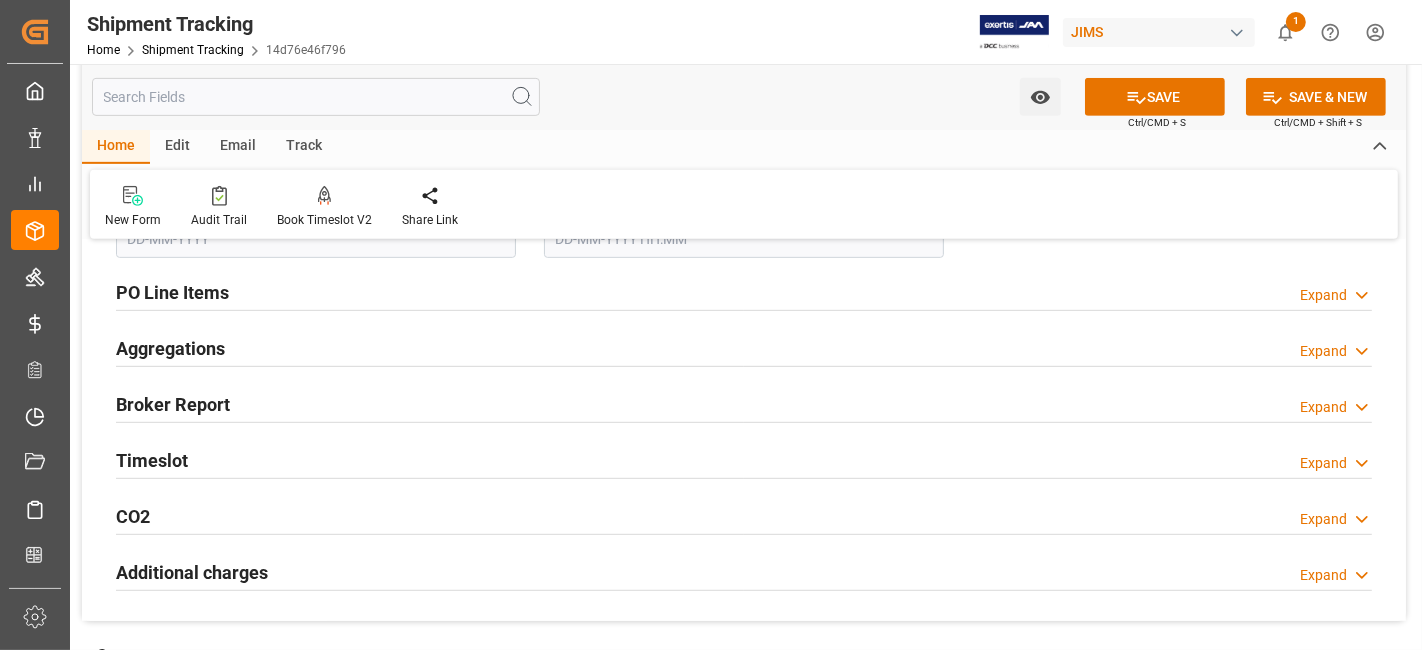 scroll, scrollTop: 777, scrollLeft: 0, axis: vertical 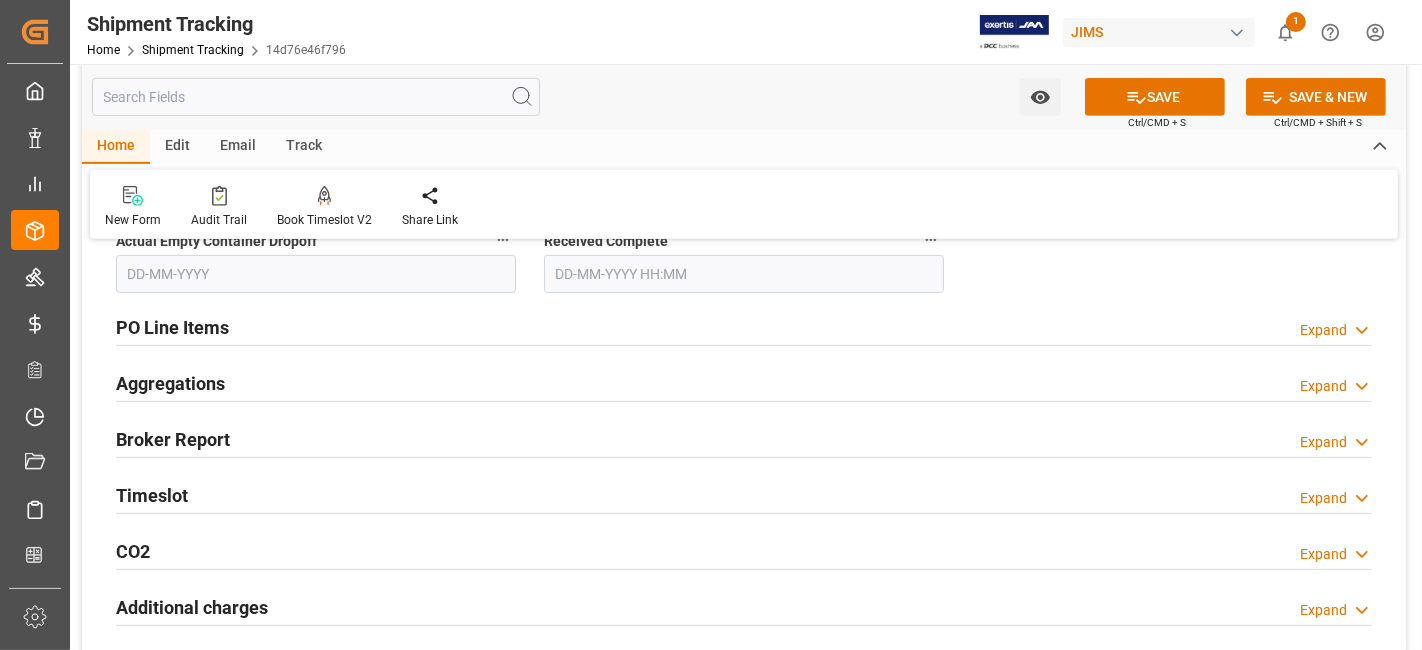 click on "Aggregations" at bounding box center [170, 383] 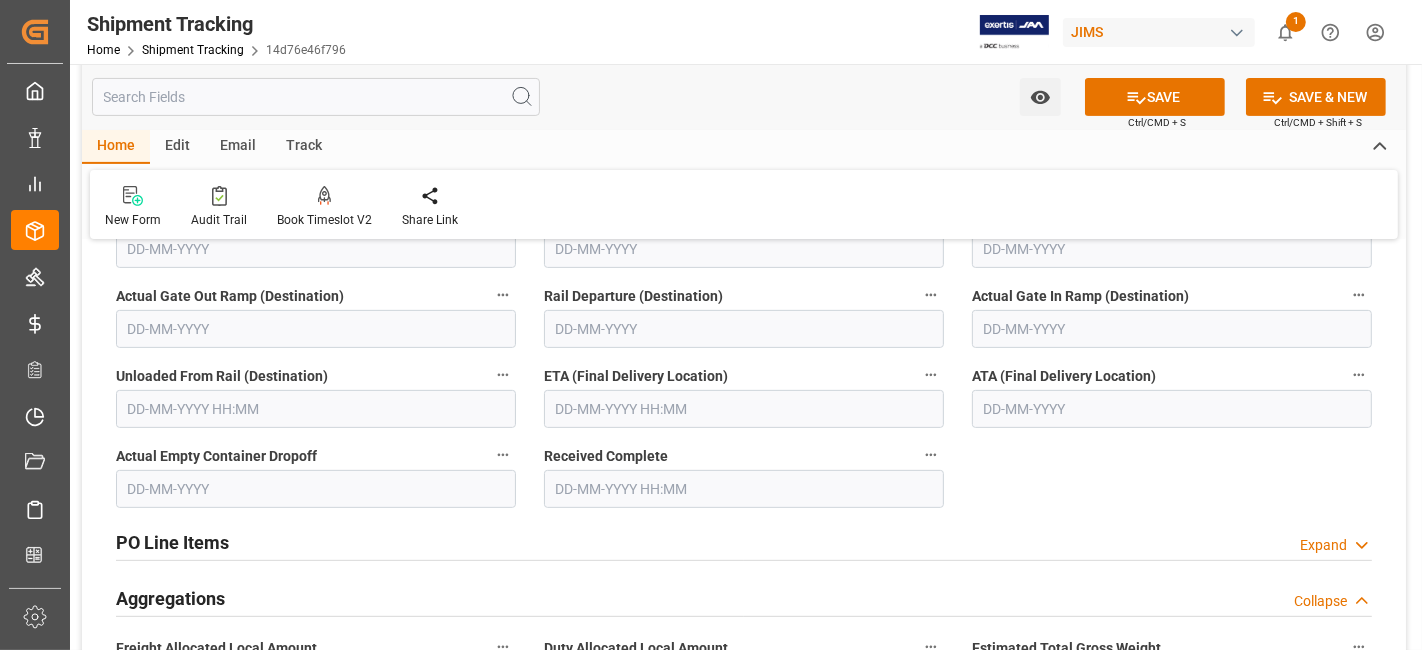 scroll, scrollTop: 555, scrollLeft: 0, axis: vertical 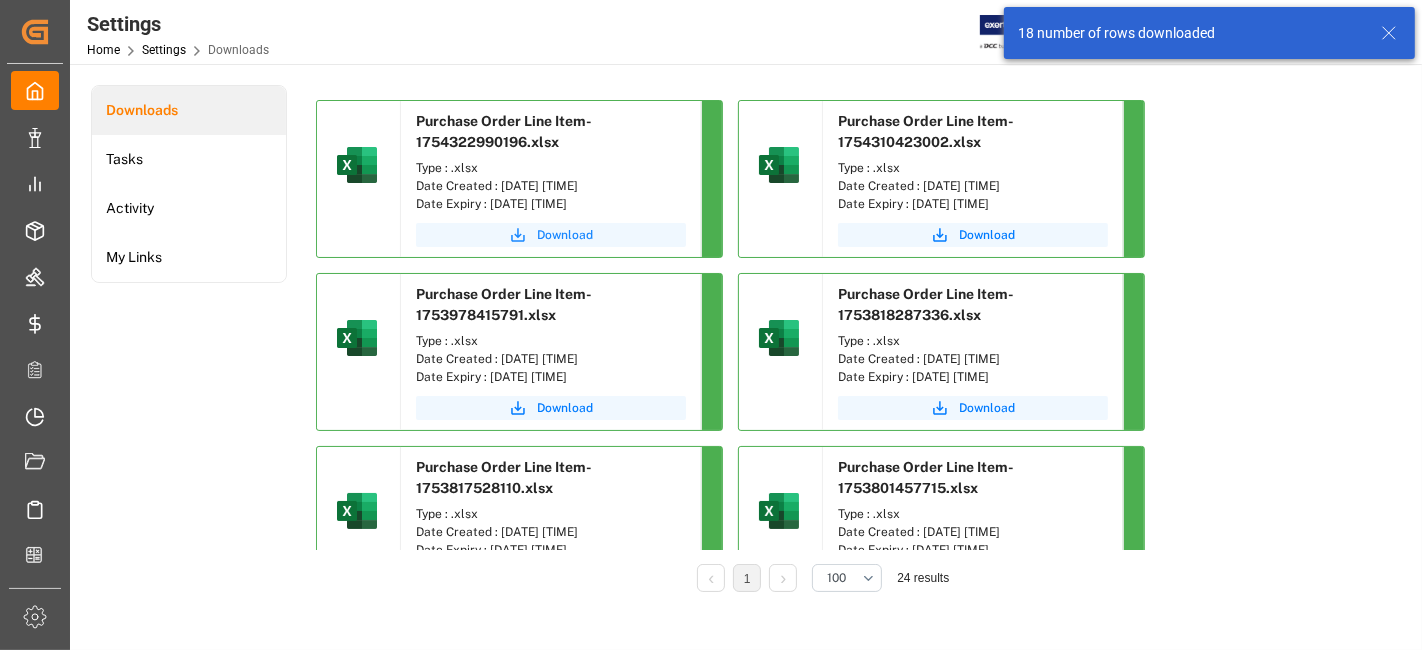 click on "Download" at bounding box center [565, 235] 